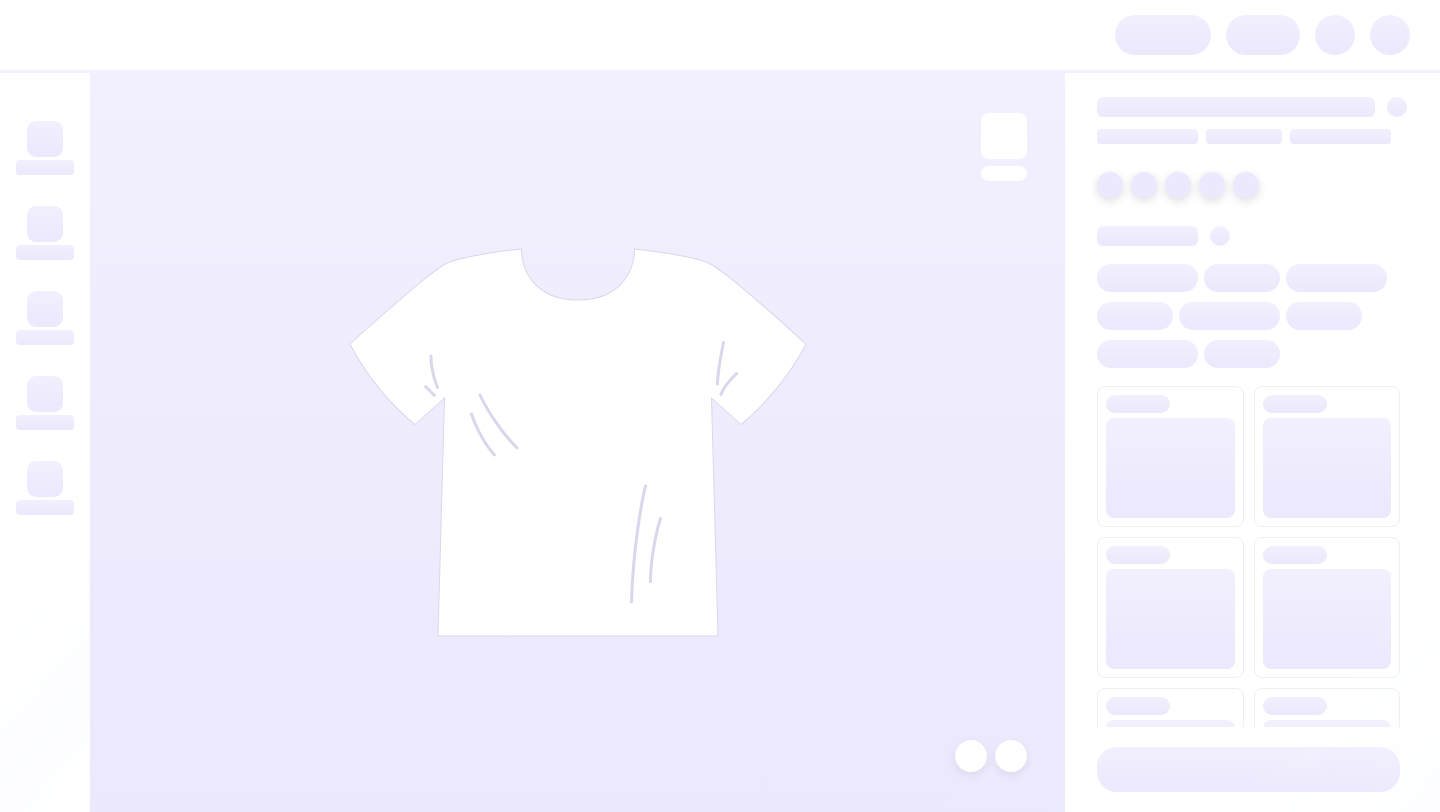 scroll, scrollTop: 0, scrollLeft: 0, axis: both 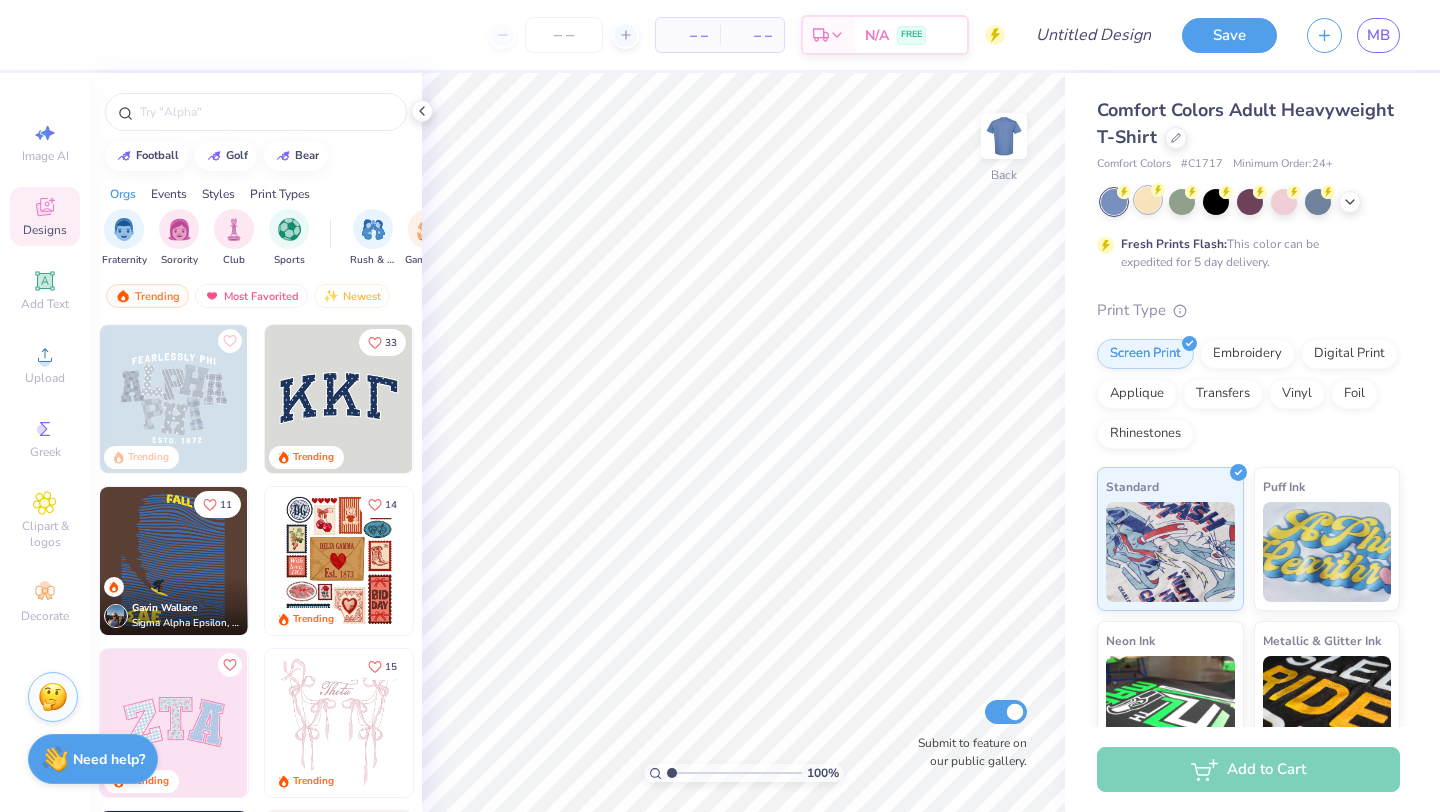 click at bounding box center (1148, 200) 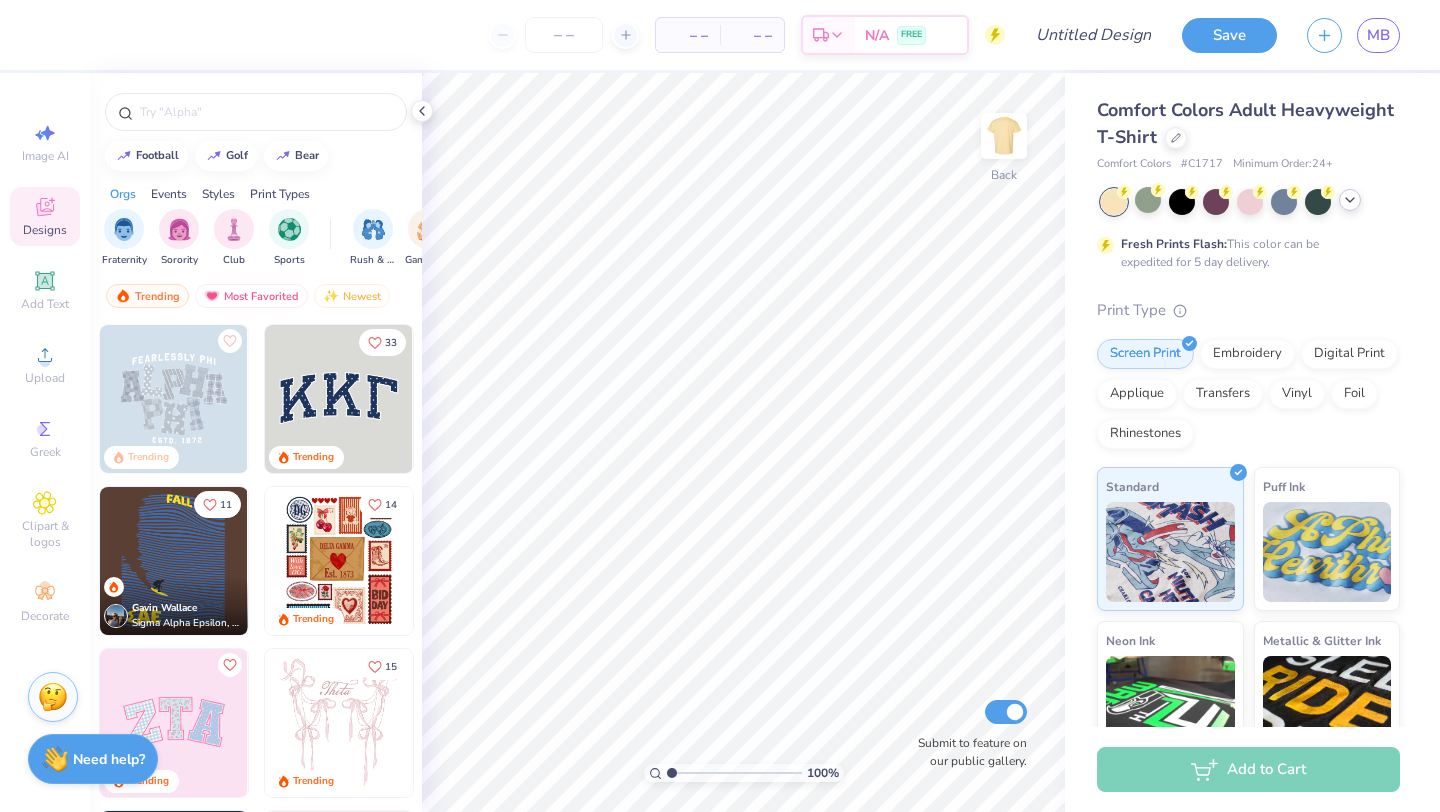 click 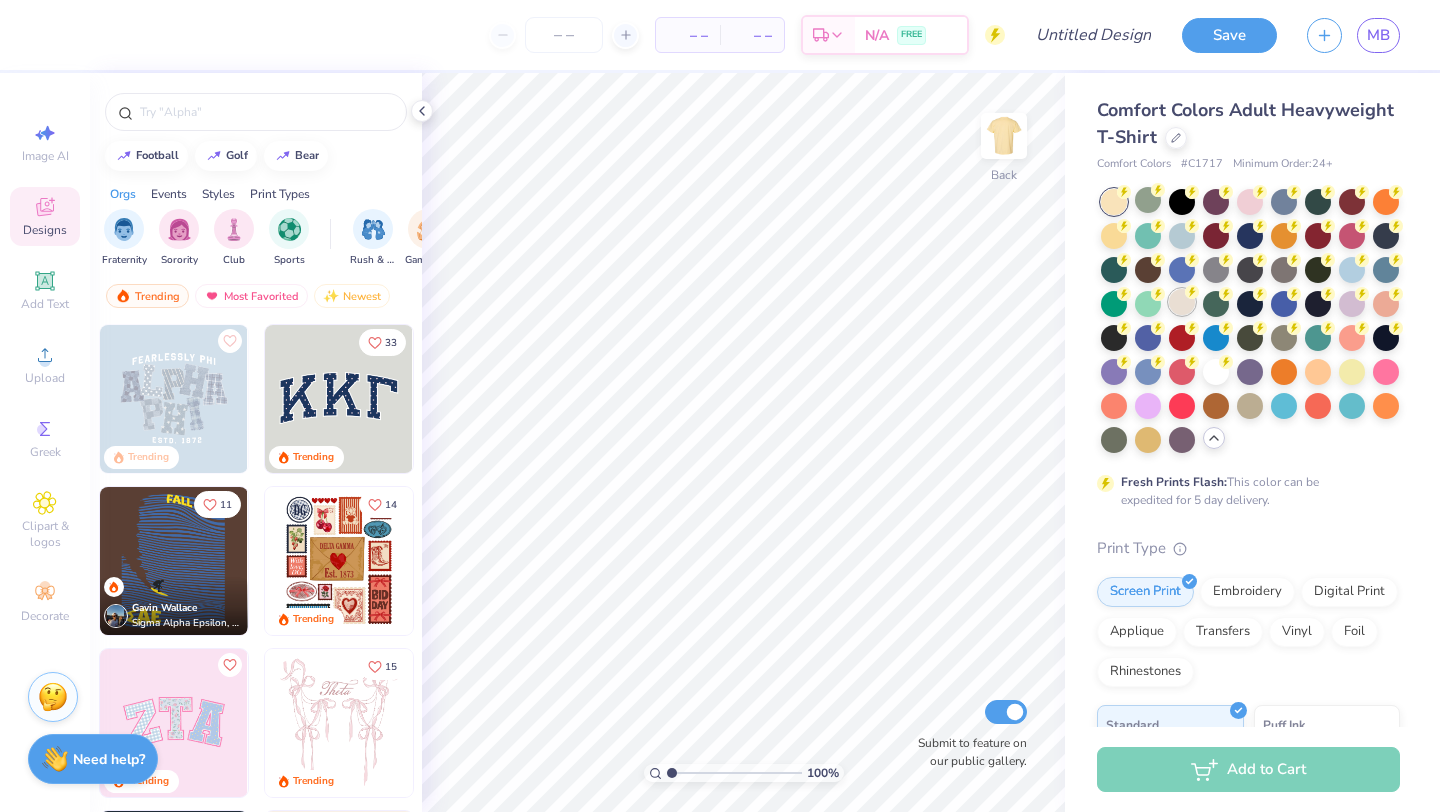 click at bounding box center (1182, 302) 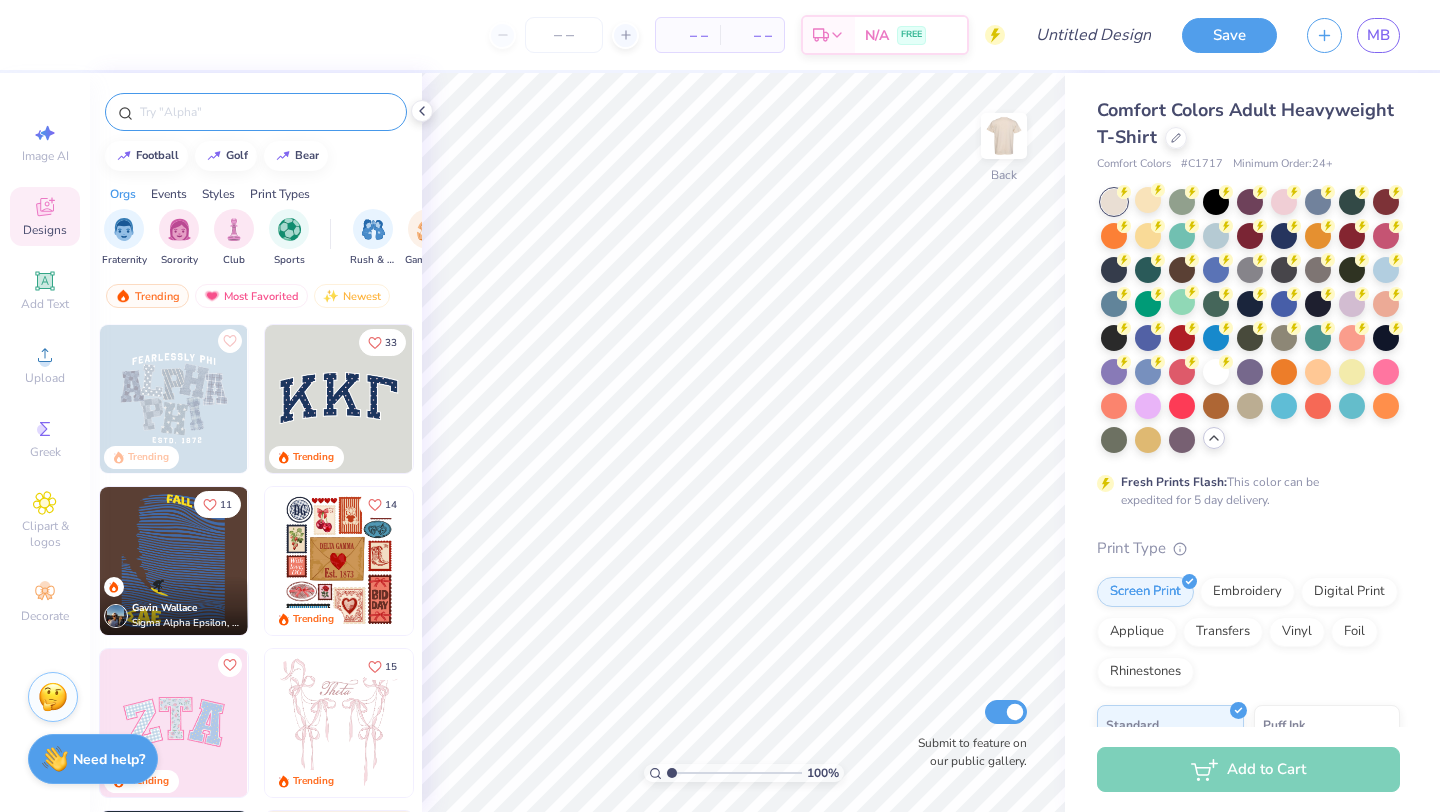 click at bounding box center (266, 112) 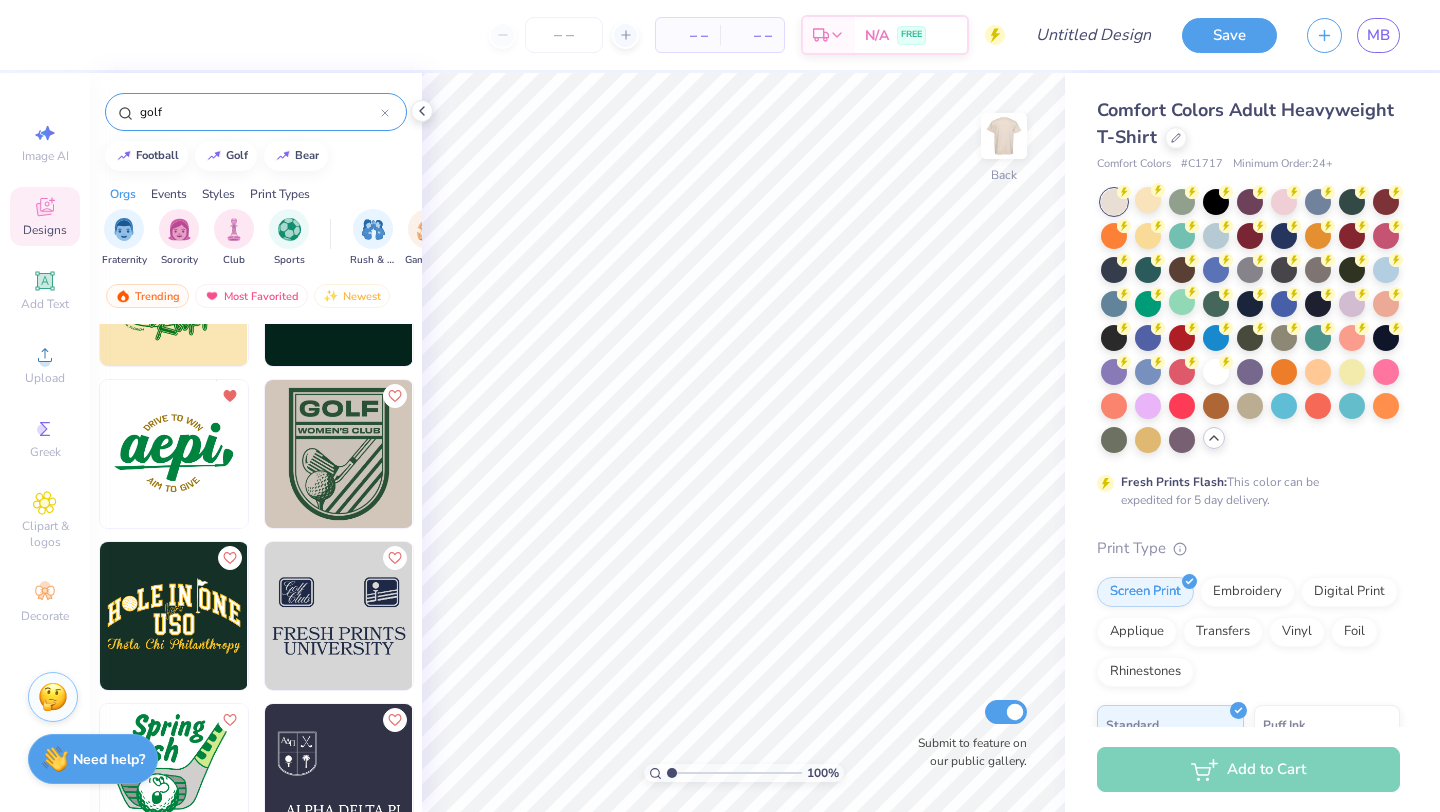 scroll, scrollTop: 4716, scrollLeft: 0, axis: vertical 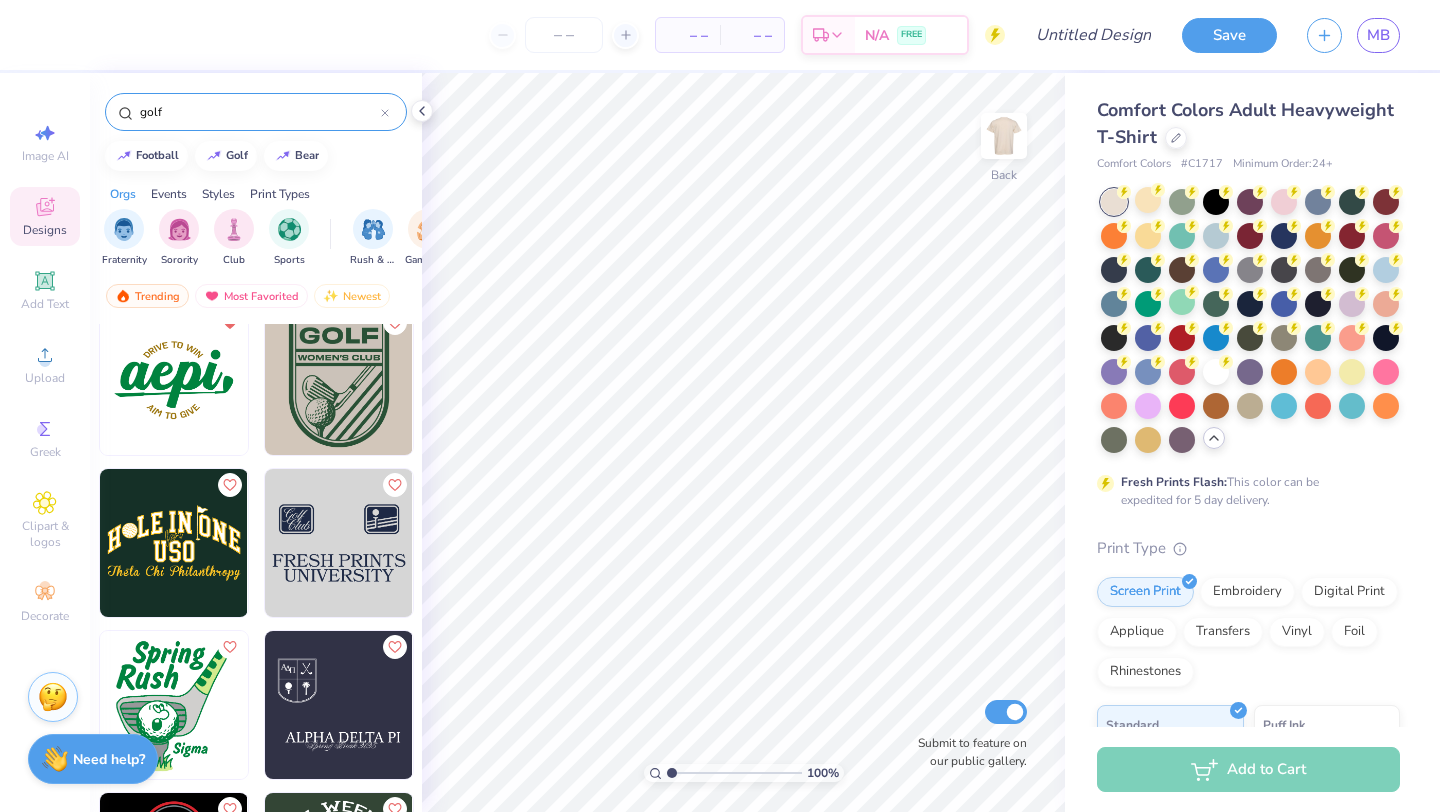 type on "golf" 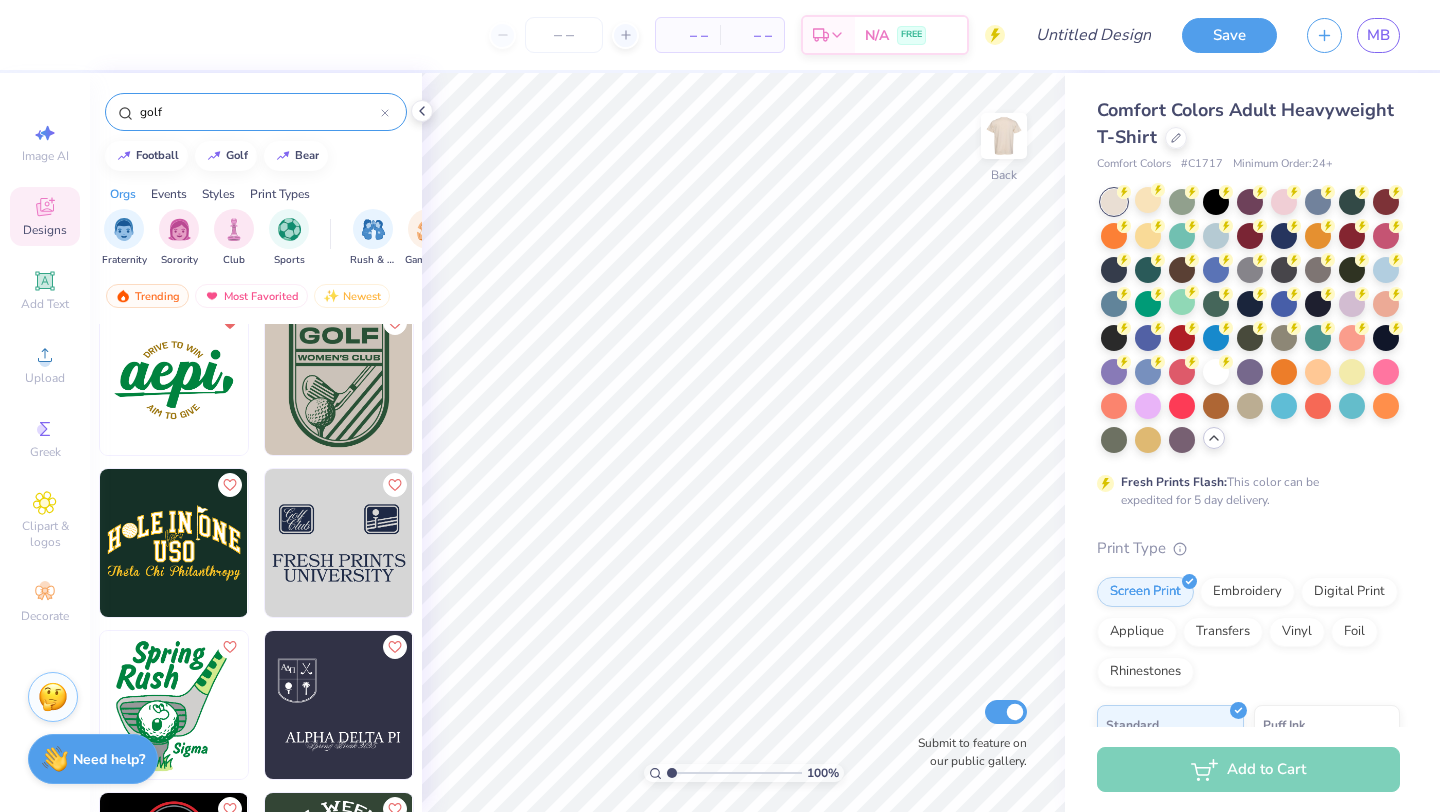 click at bounding box center [174, 381] 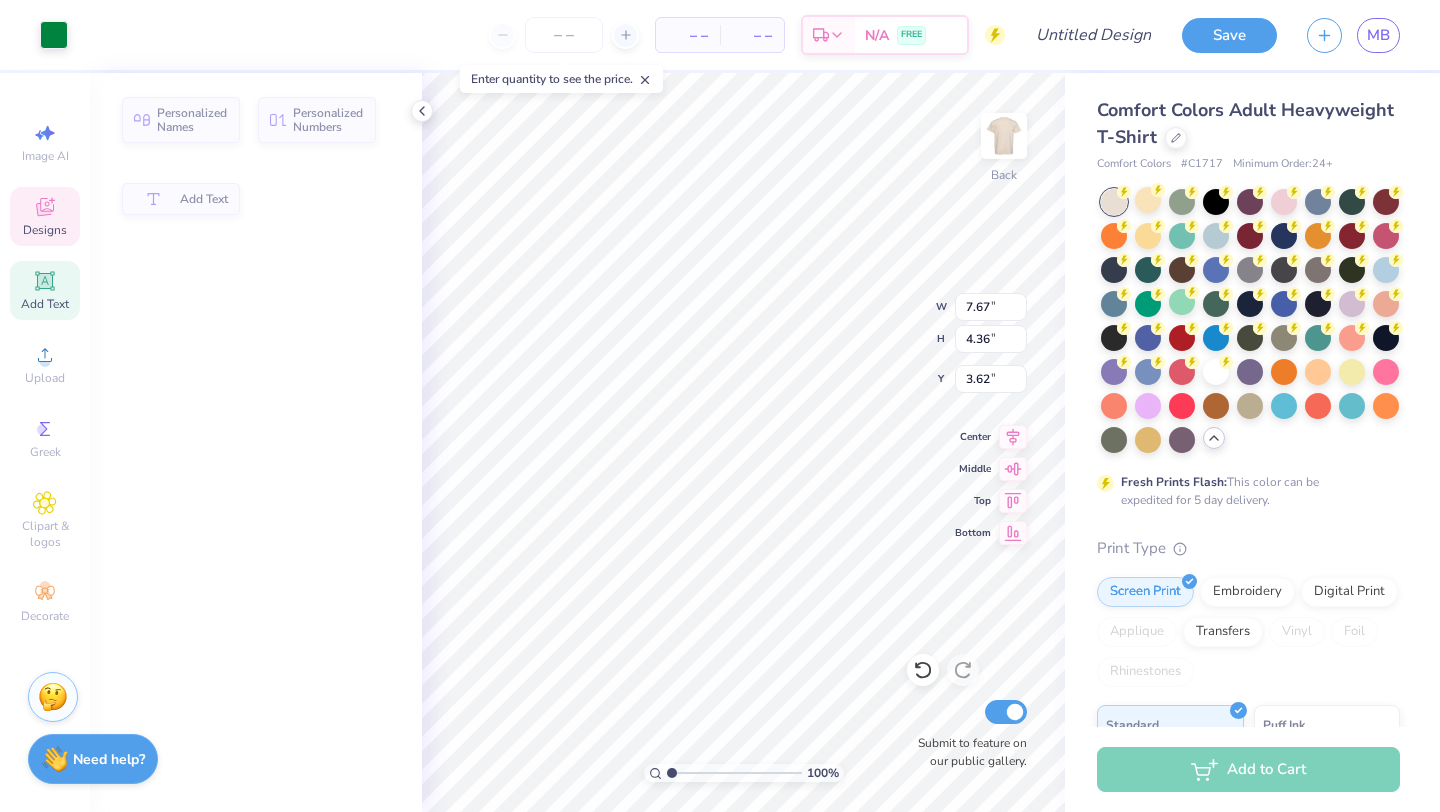 type on "7.67" 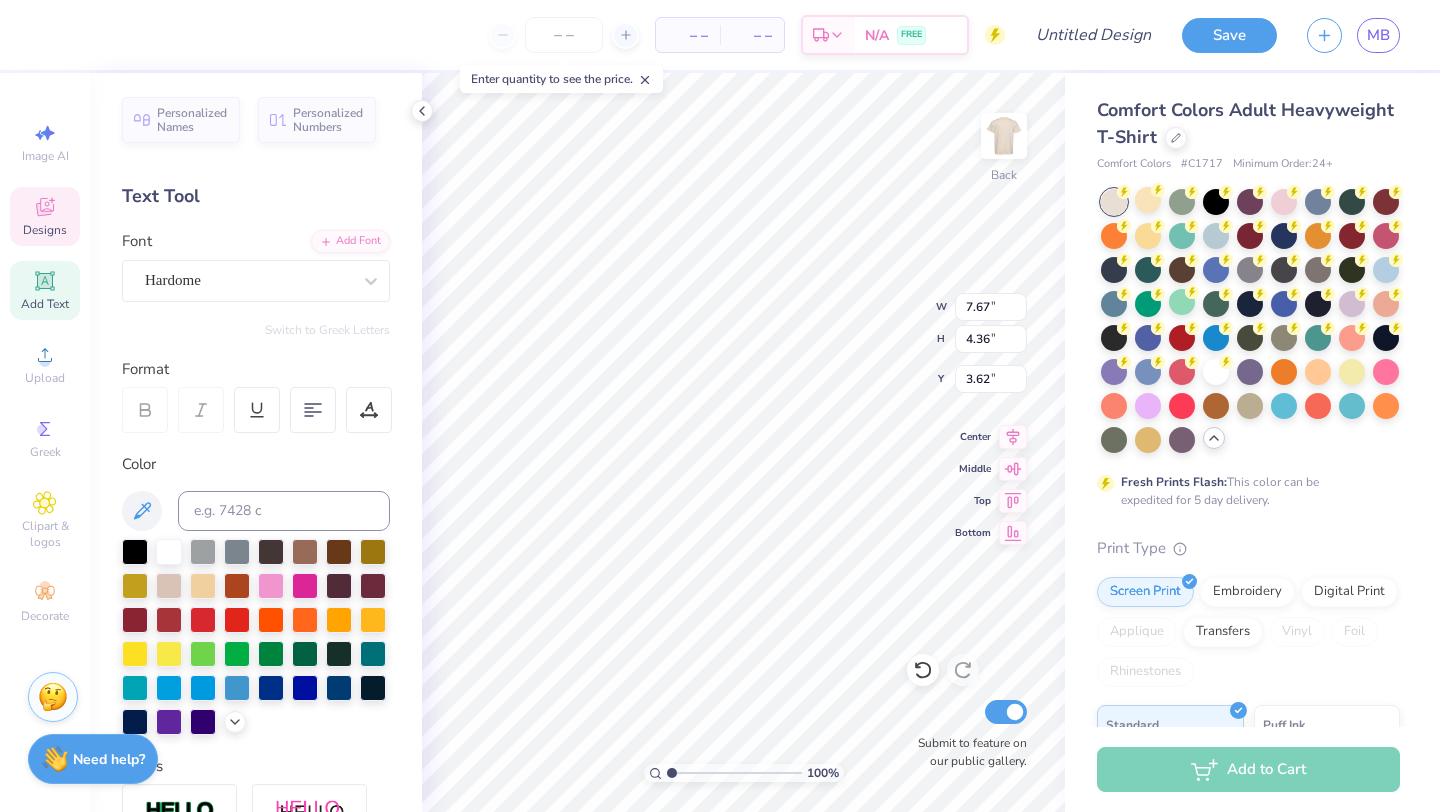 scroll, scrollTop: 0, scrollLeft: 0, axis: both 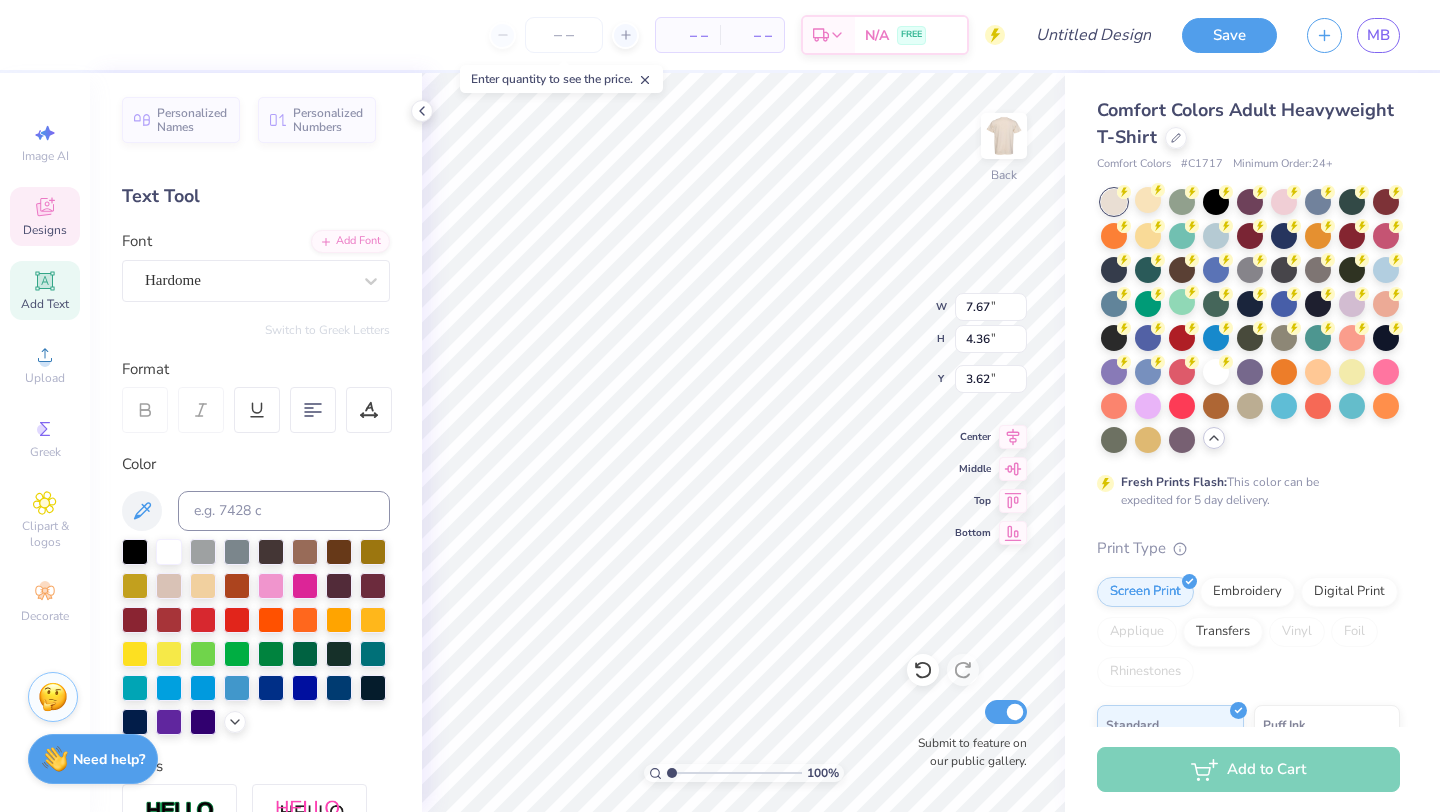 type on "Deltasig" 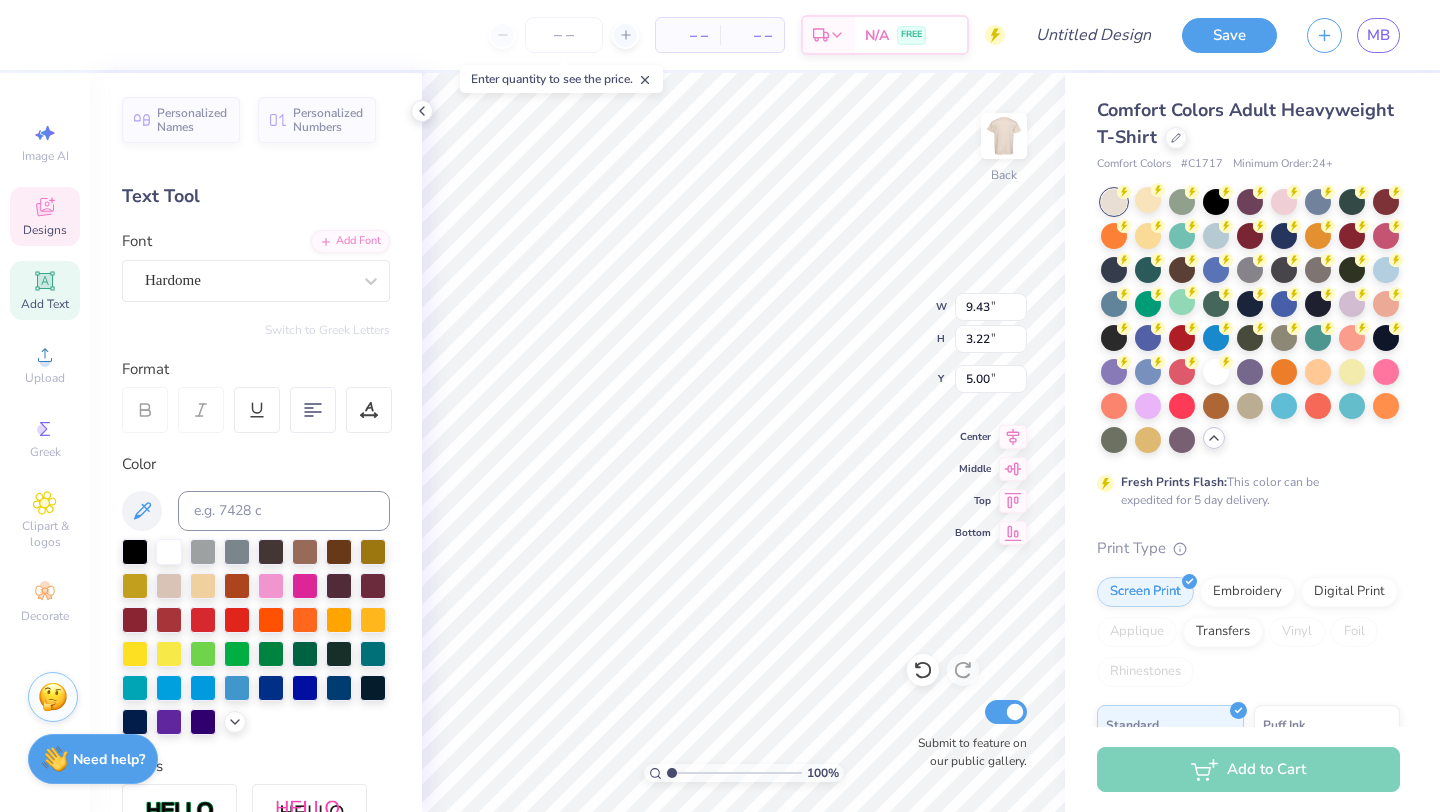 type on "9.43" 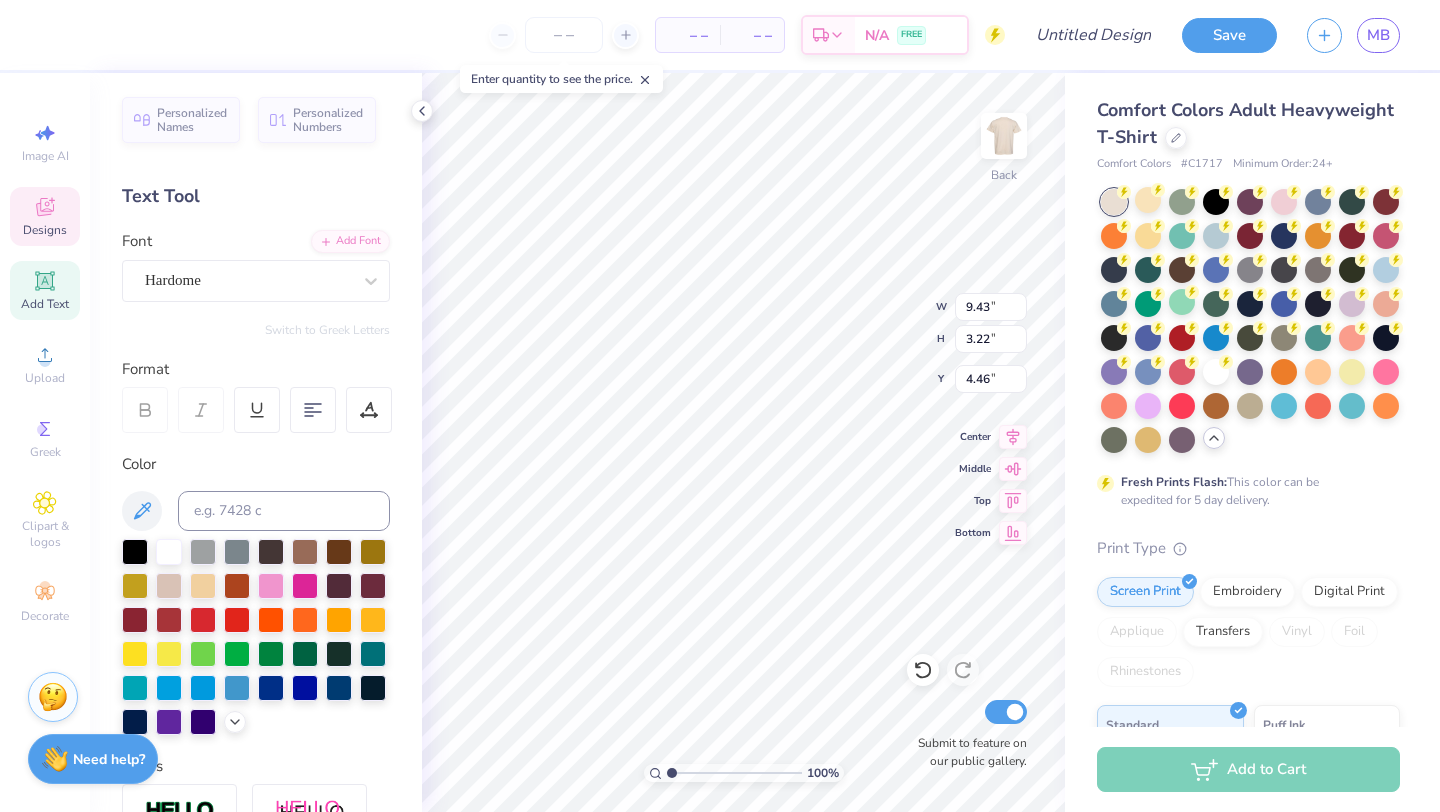 type on "8.54" 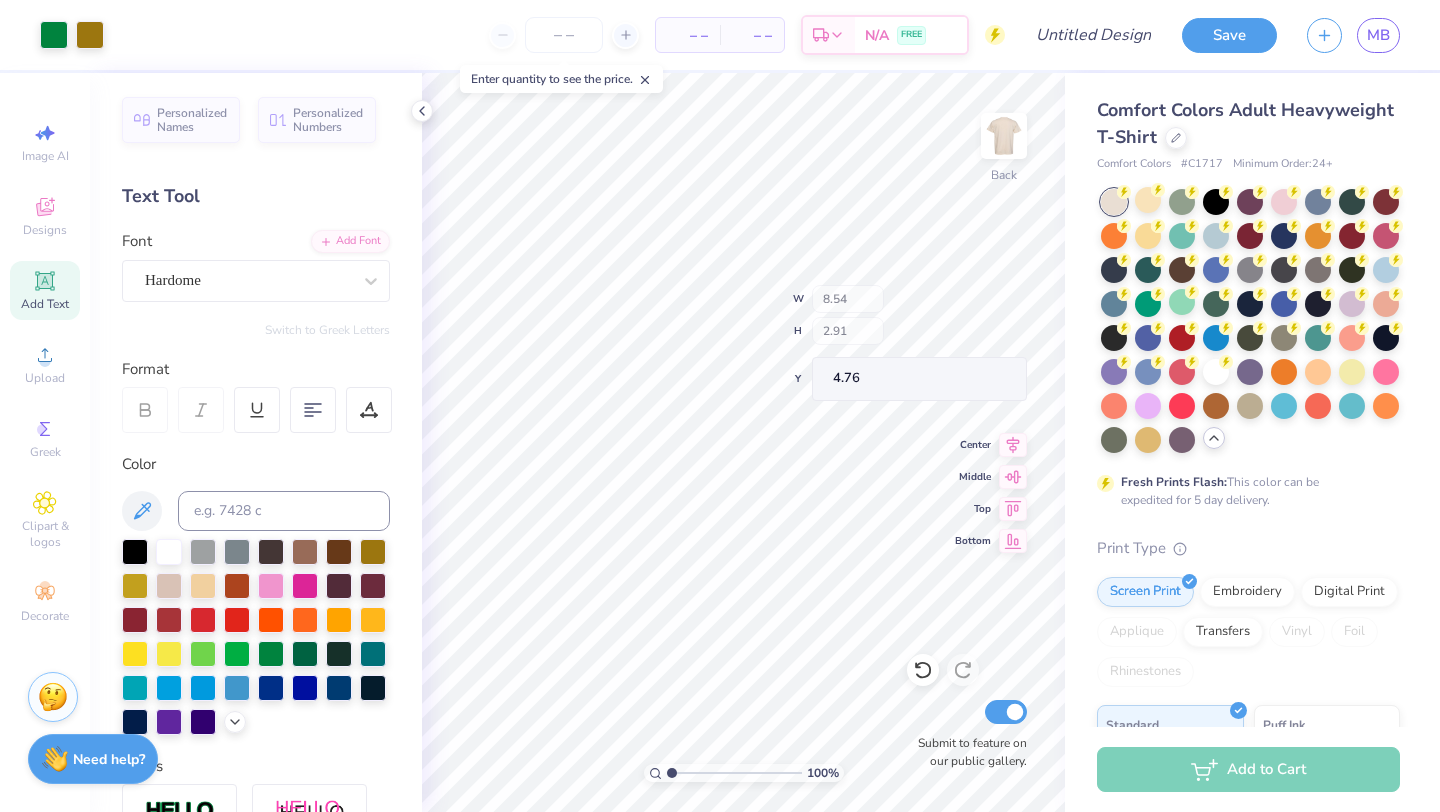 type on "4.24" 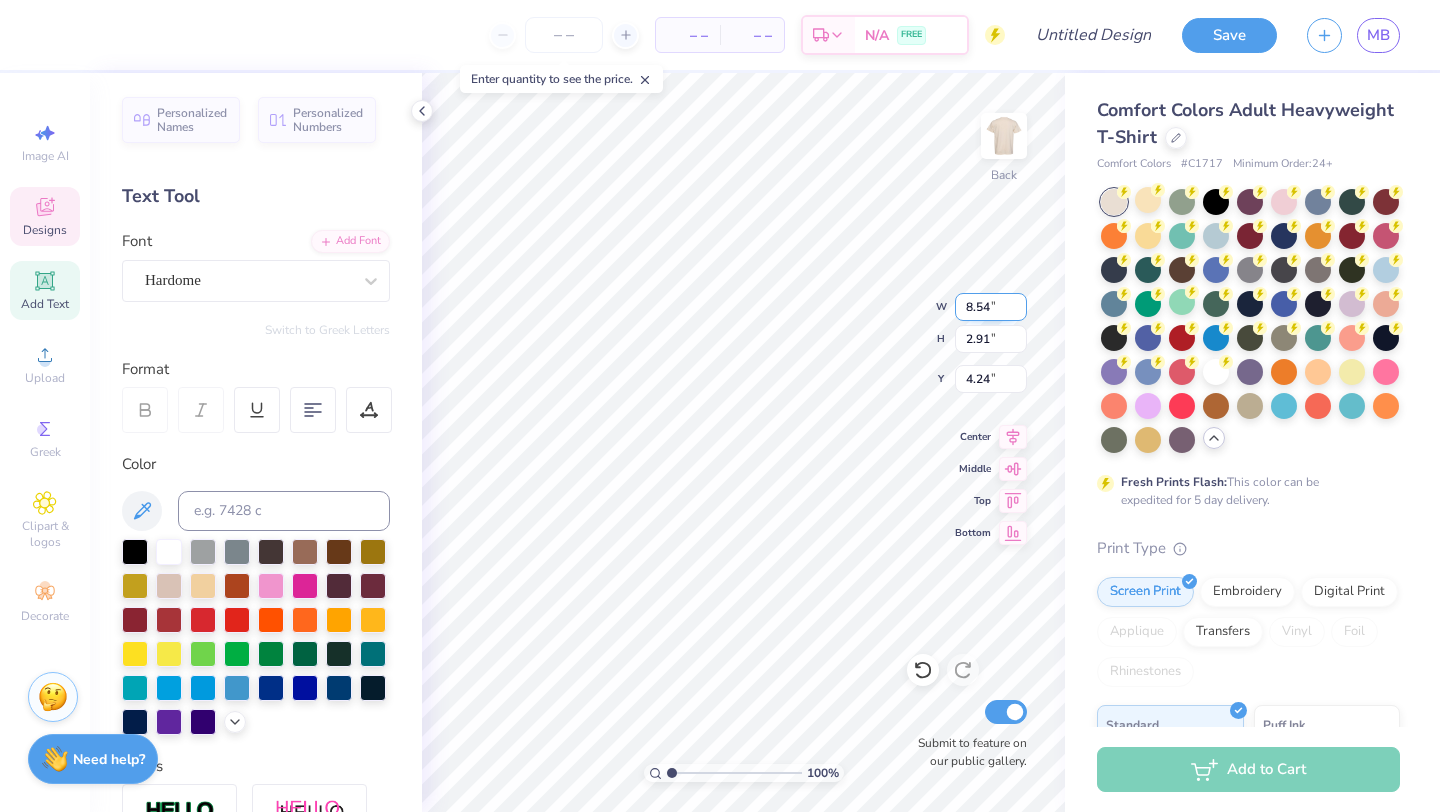 click on "100  % Back W 8.54 8.54 " H 2.91 2.91 " Y 4.24 4.24 " Center Middle Top Bottom Submit to feature on our public gallery." at bounding box center [743, 442] 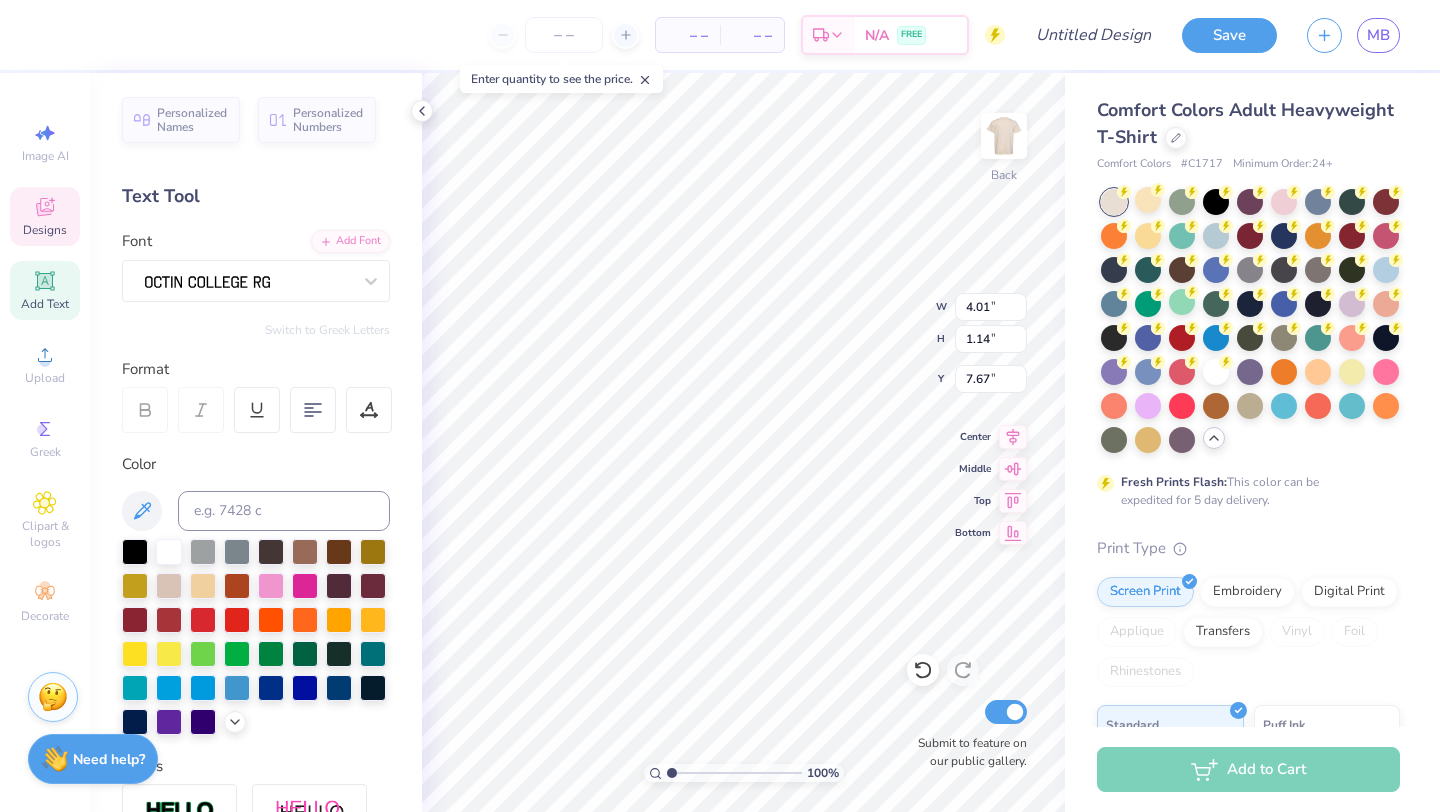 scroll, scrollTop: 0, scrollLeft: 3, axis: horizontal 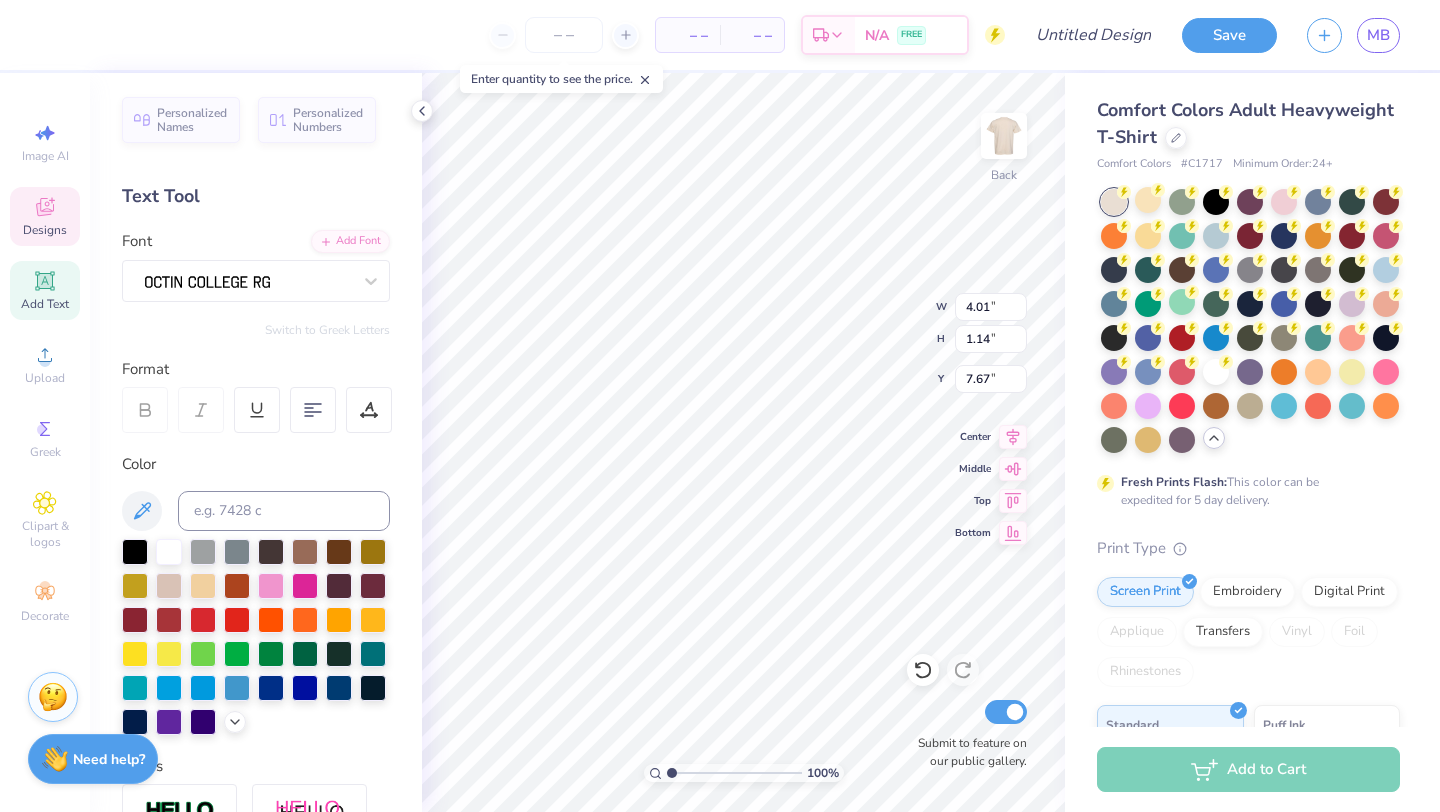 type on "Golf outing" 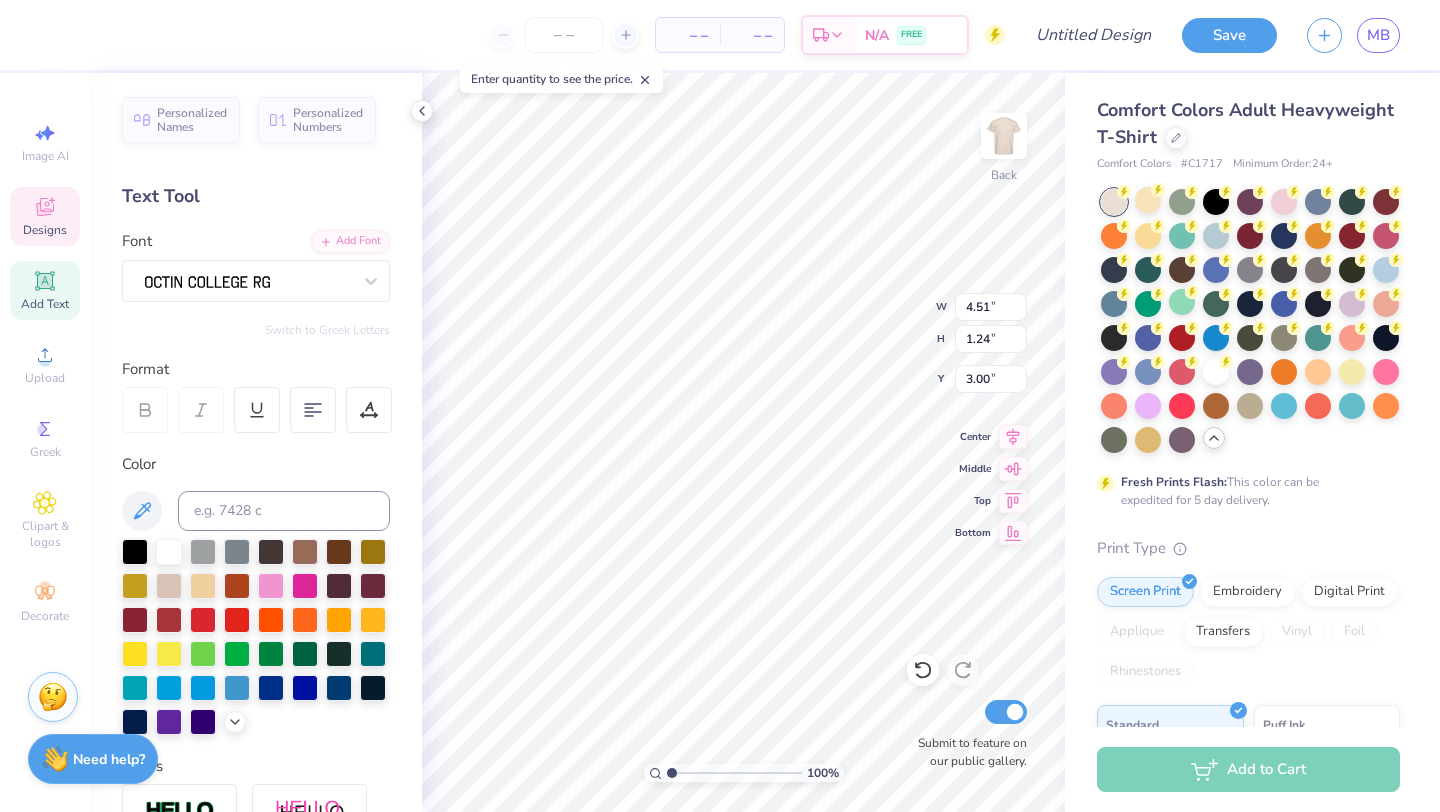type on "4.51" 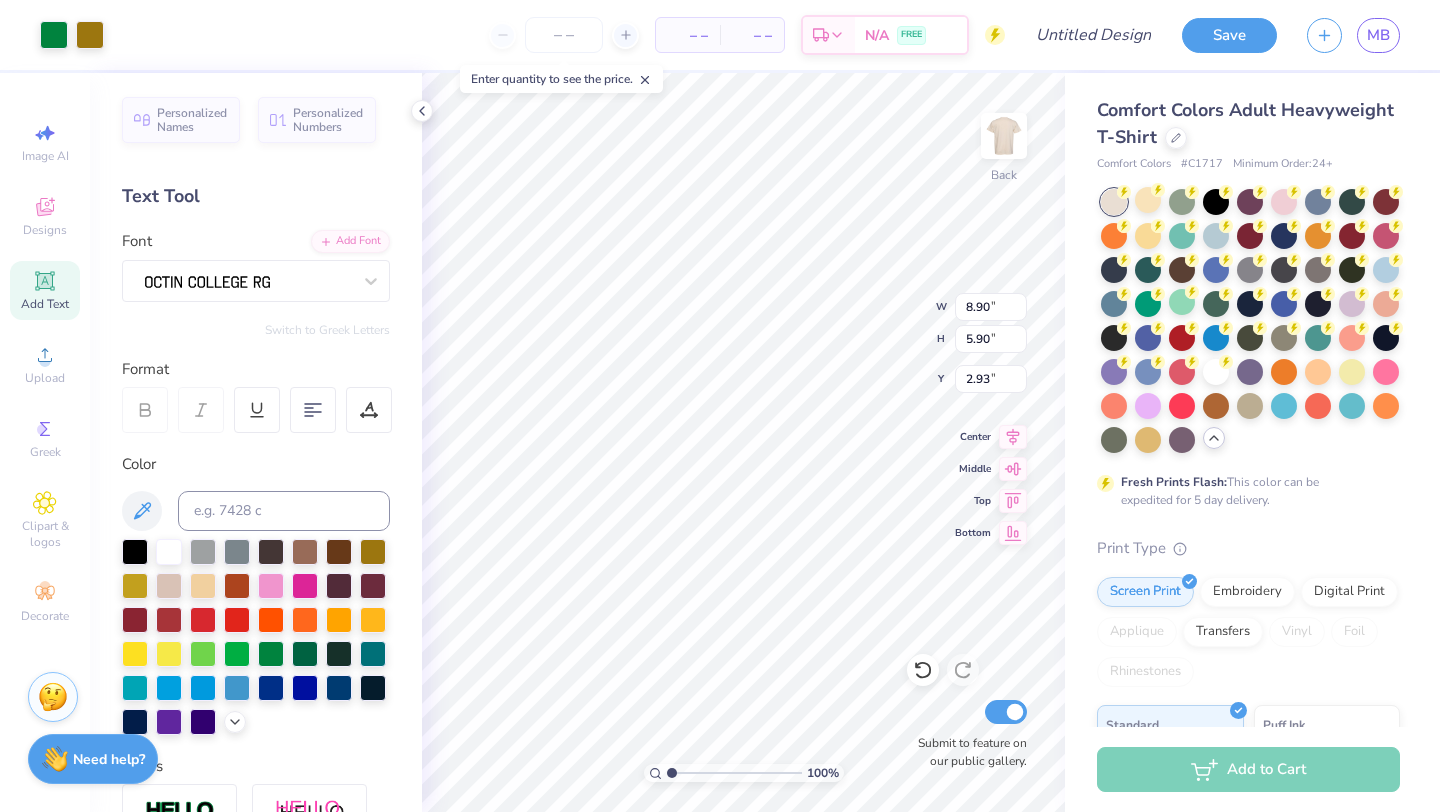 type on "3.83" 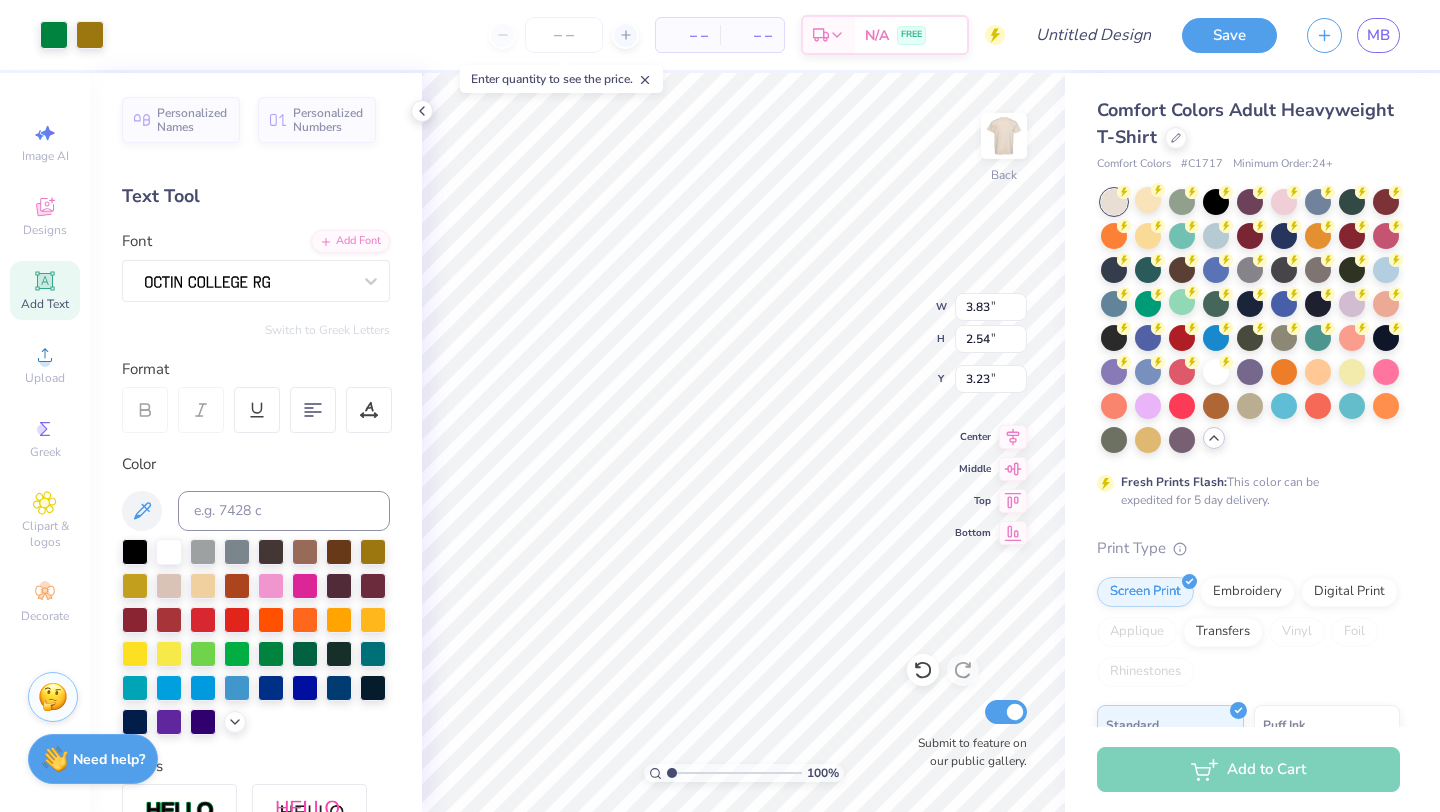 type on "3.00" 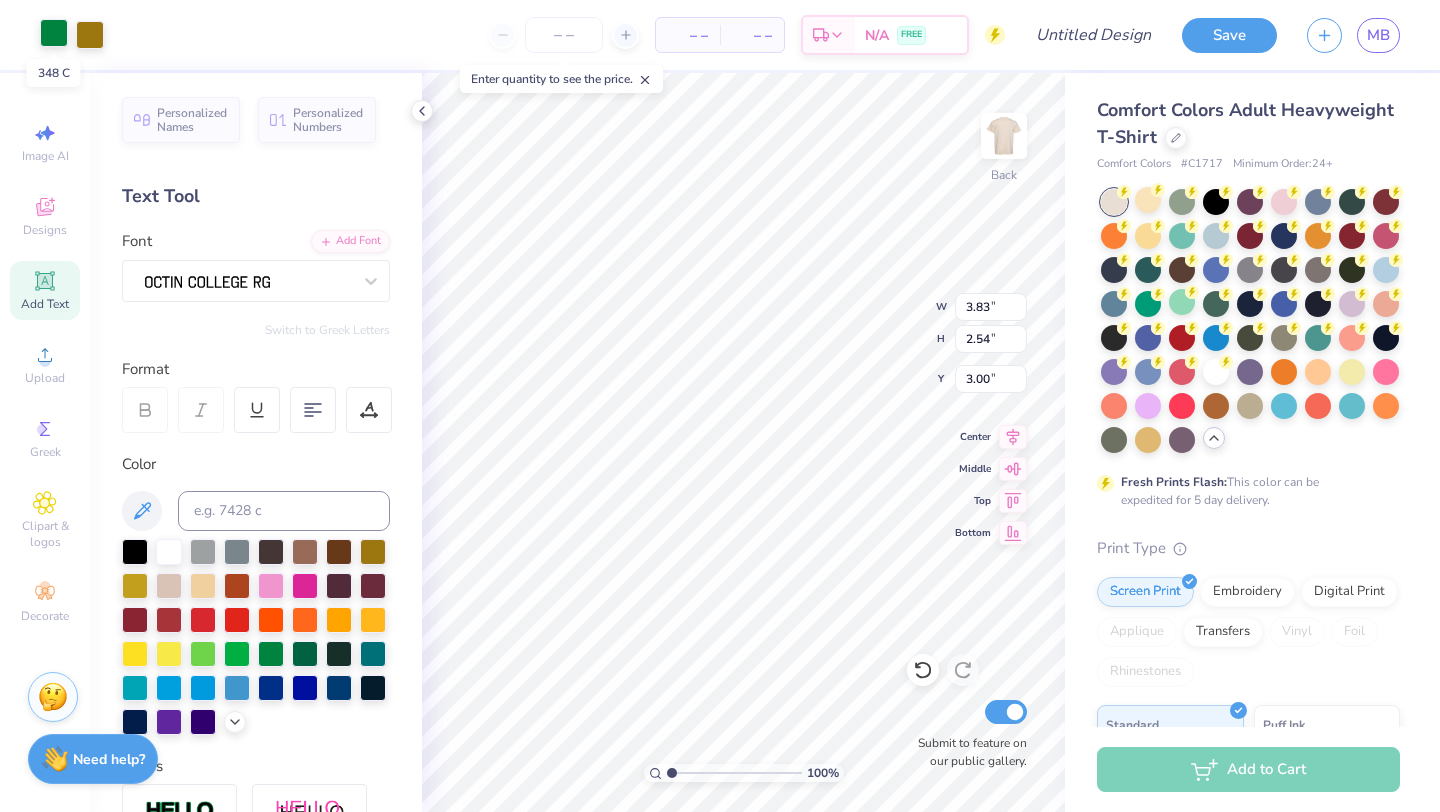 click at bounding box center [54, 33] 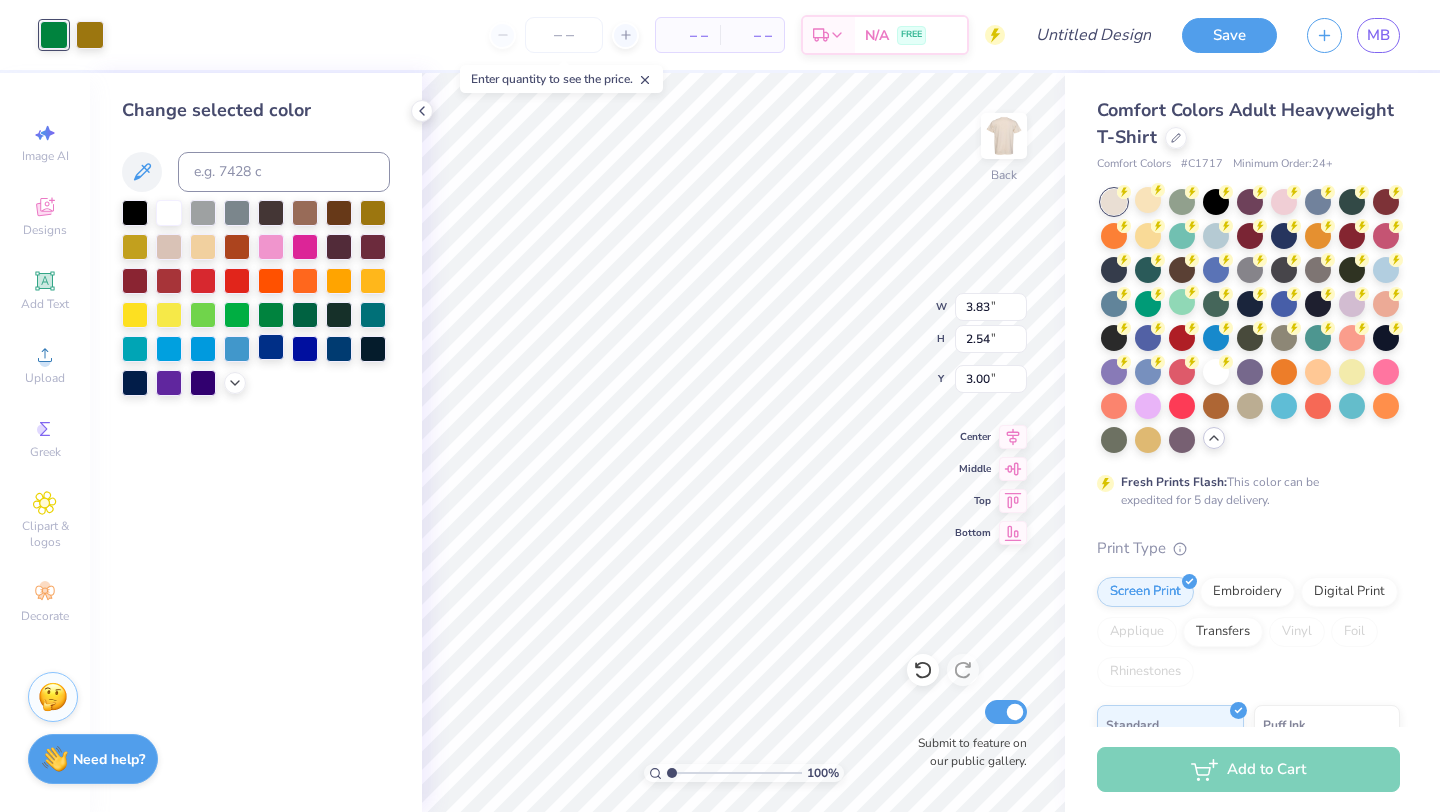 click at bounding box center [271, 347] 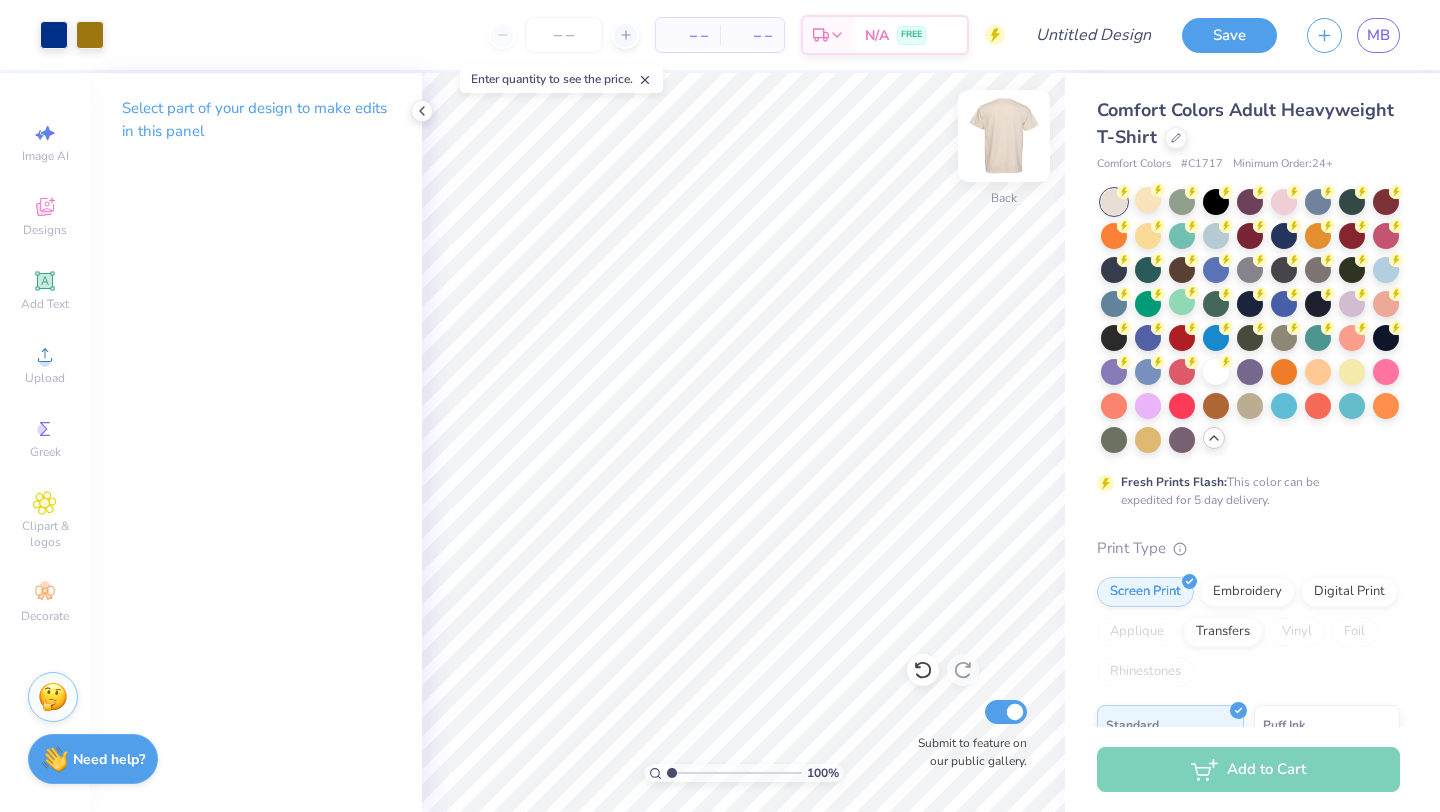 click at bounding box center (1004, 136) 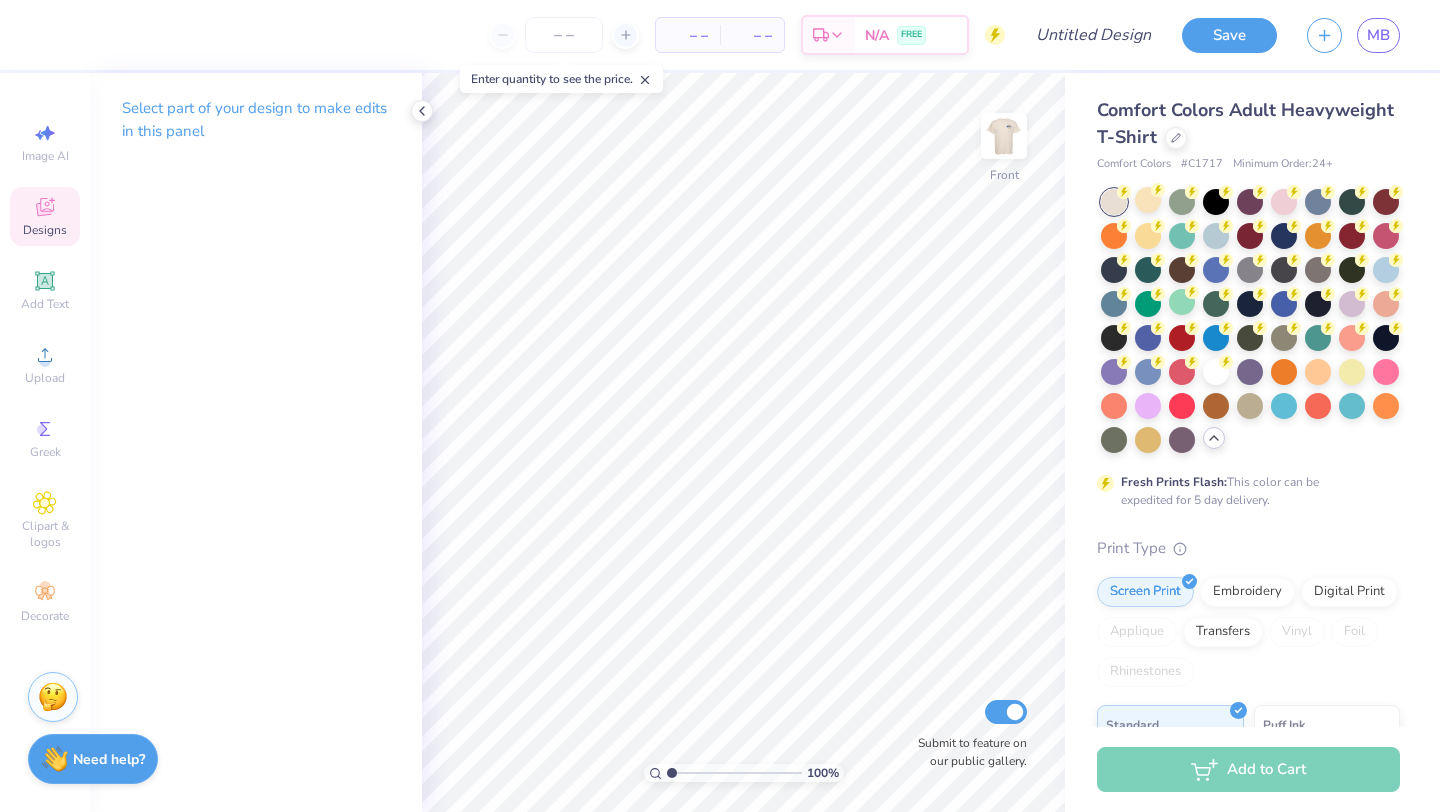 click on "Designs" at bounding box center (45, 216) 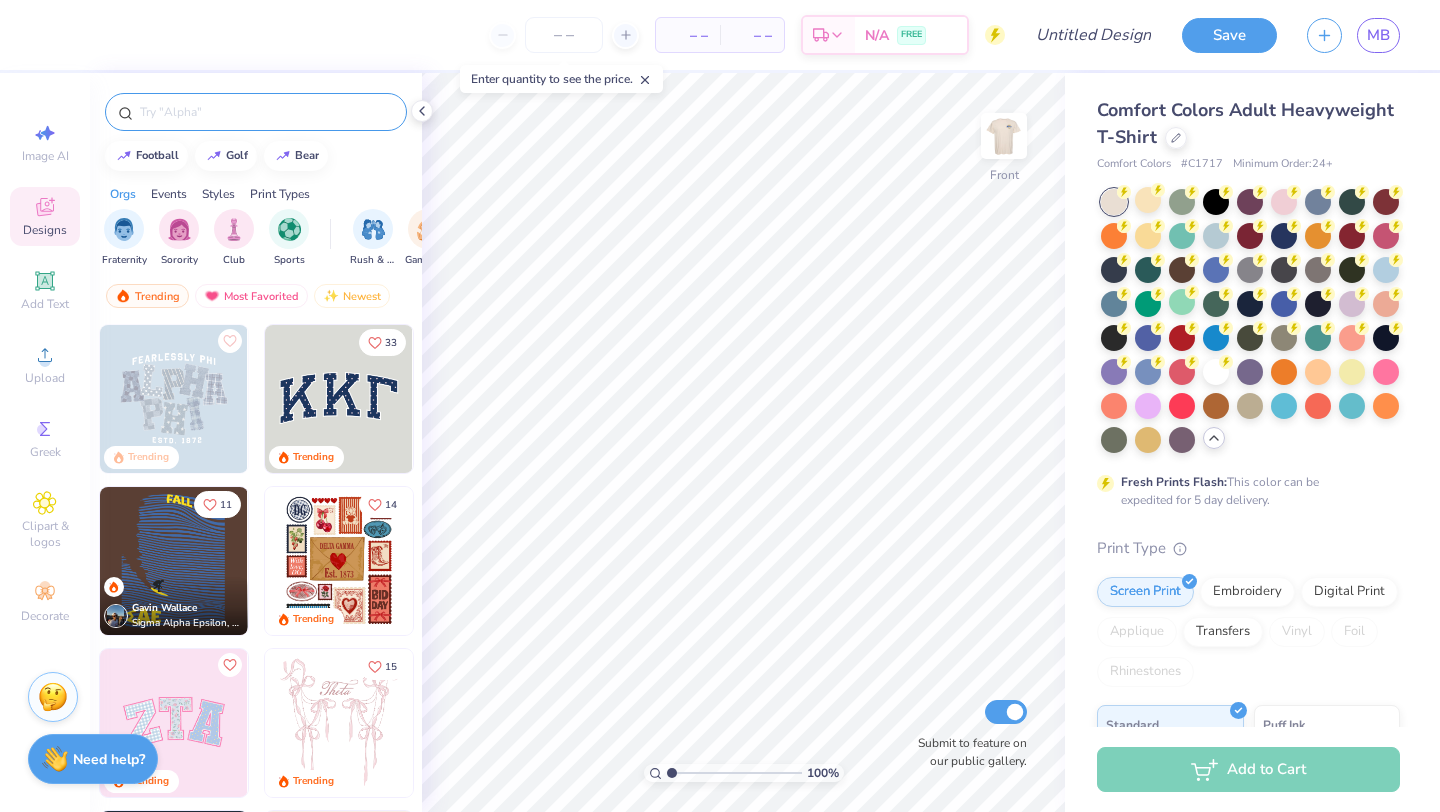 click at bounding box center (256, 112) 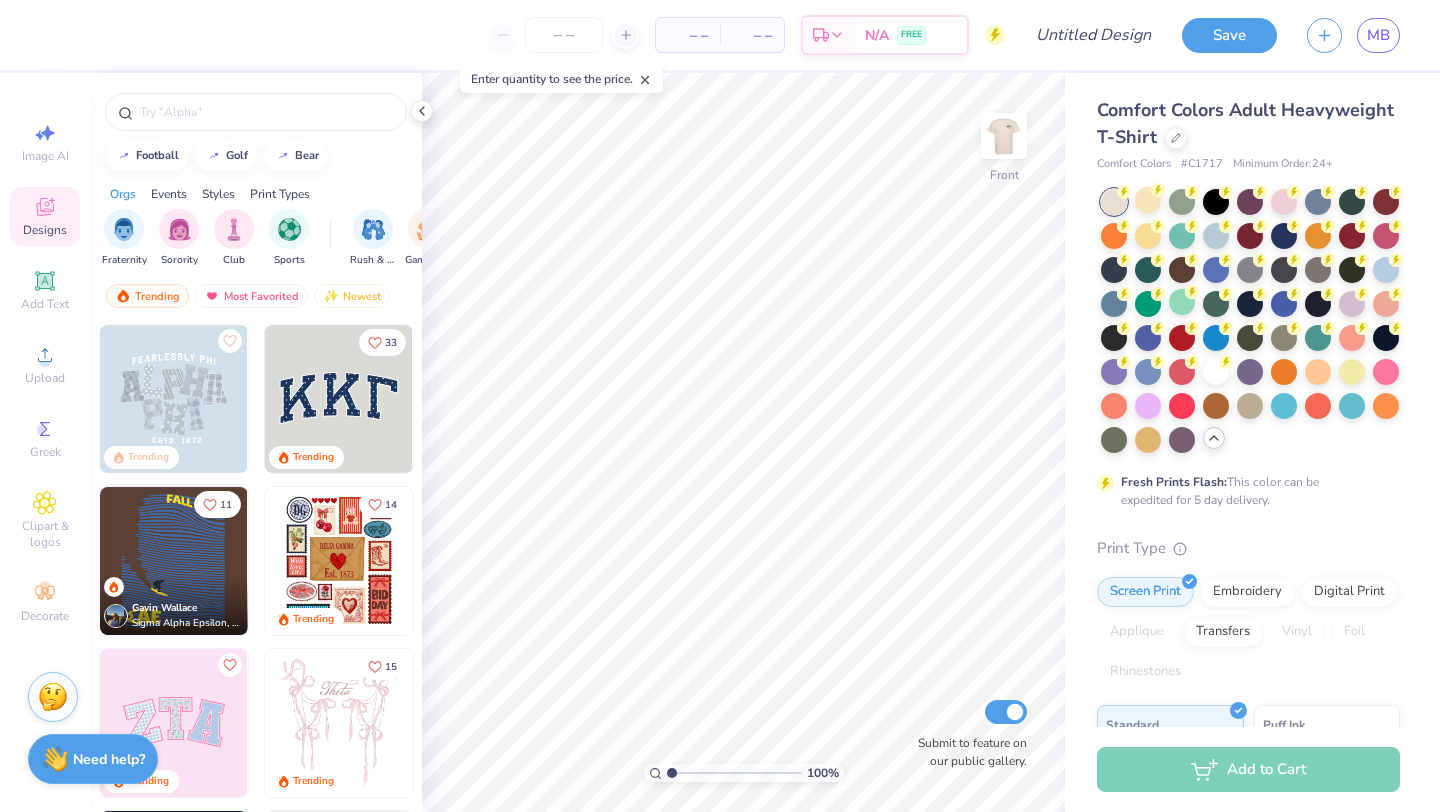click at bounding box center [256, 107] 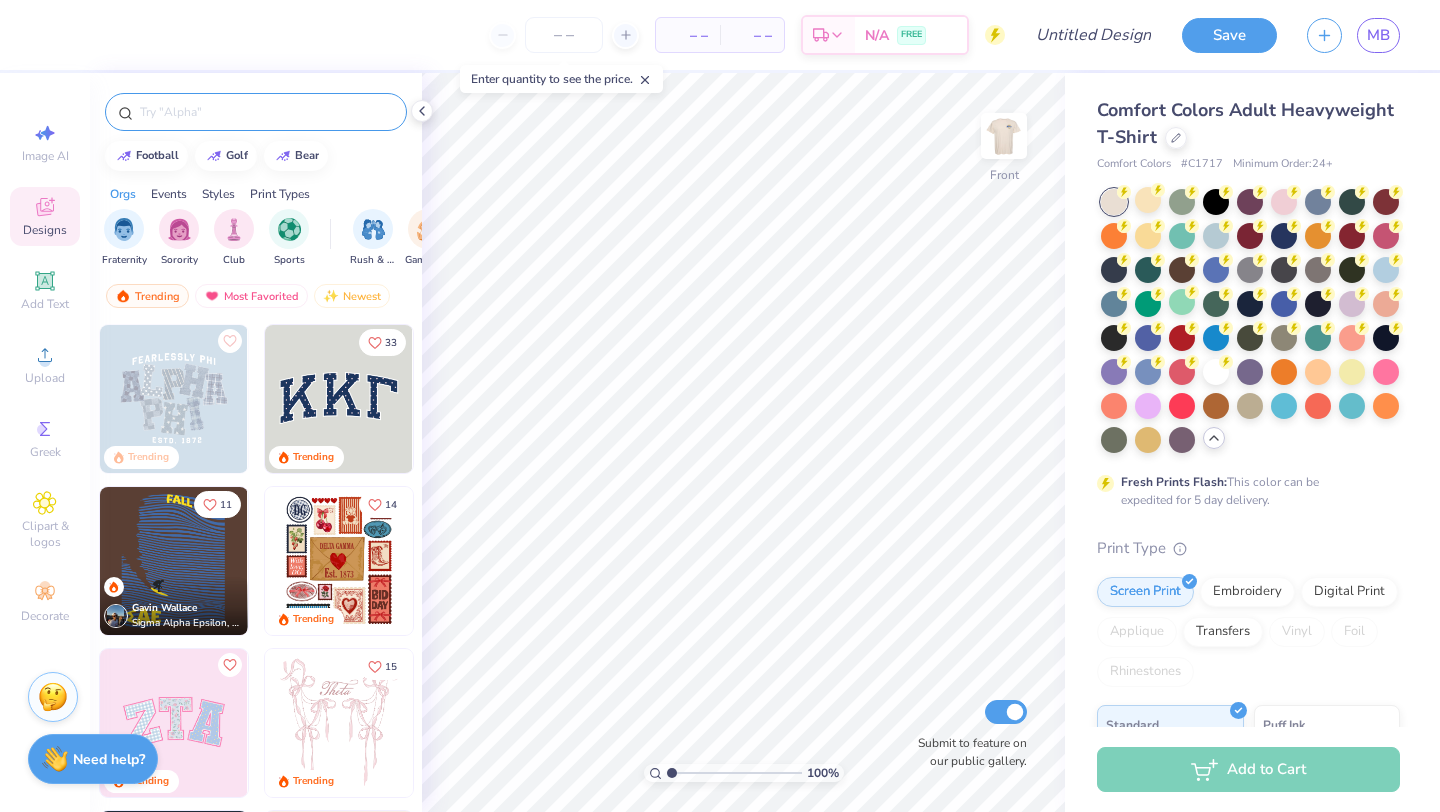 click at bounding box center (266, 112) 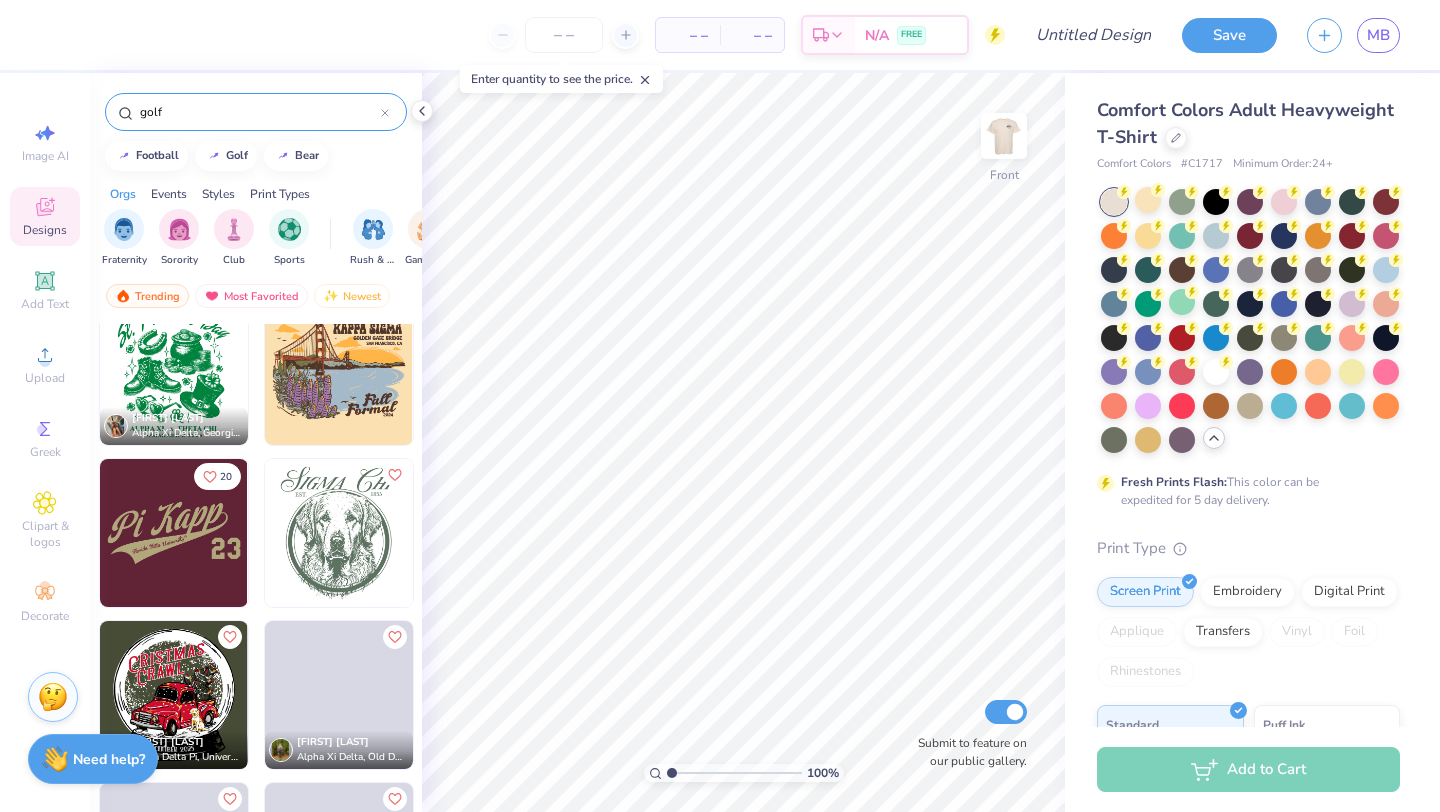 scroll, scrollTop: 8088, scrollLeft: 0, axis: vertical 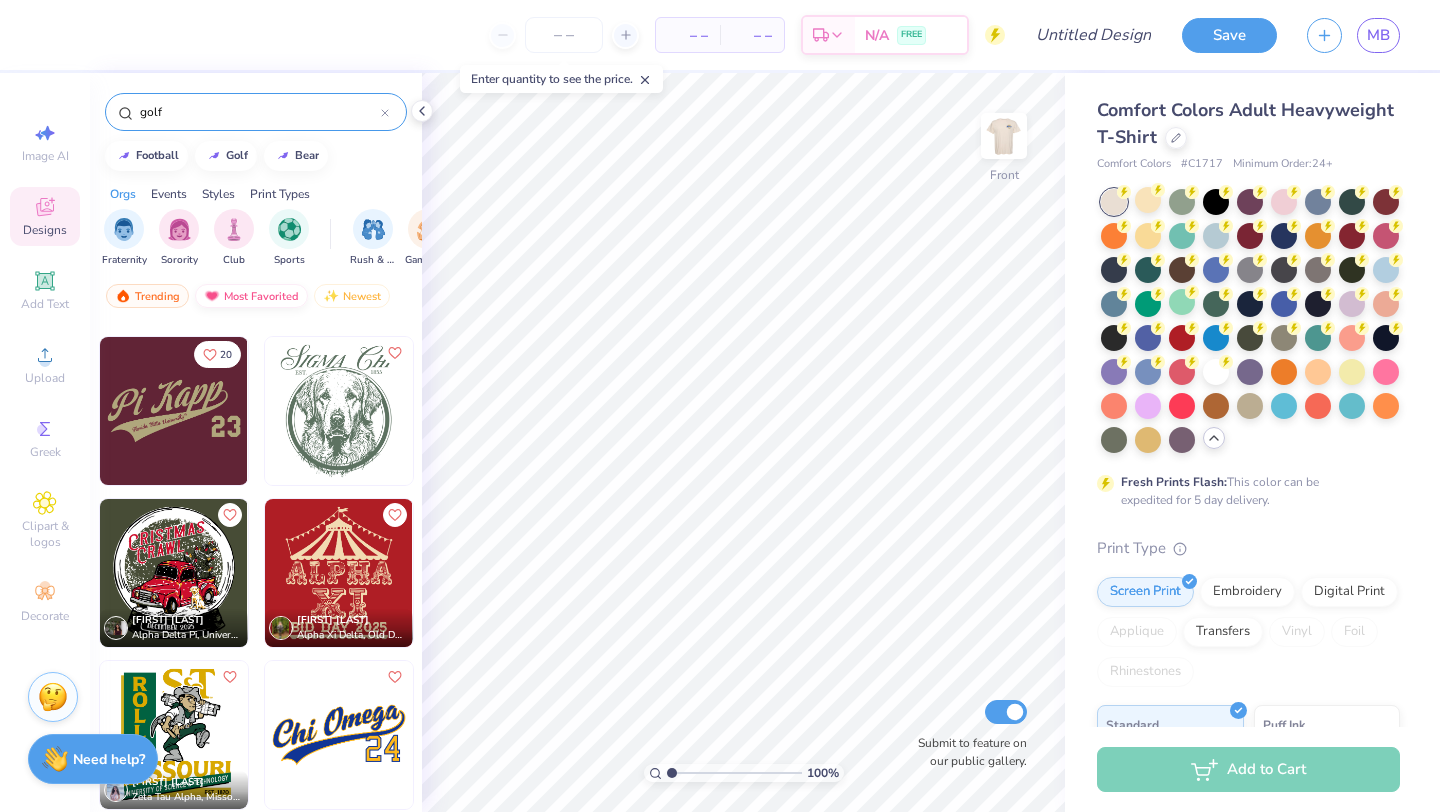 click on "Most Favorited" at bounding box center (251, 296) 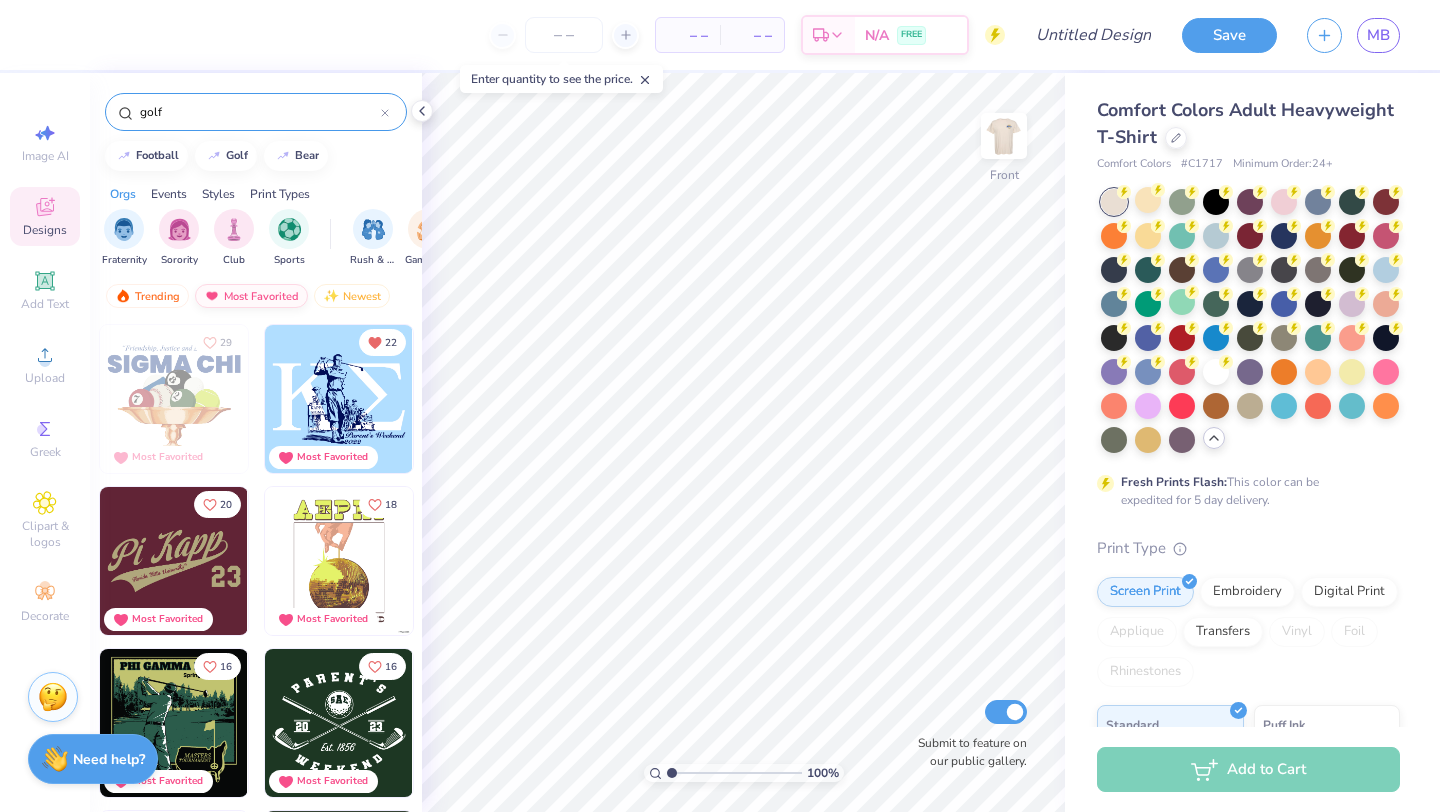 click on "Most Favorited" at bounding box center [251, 296] 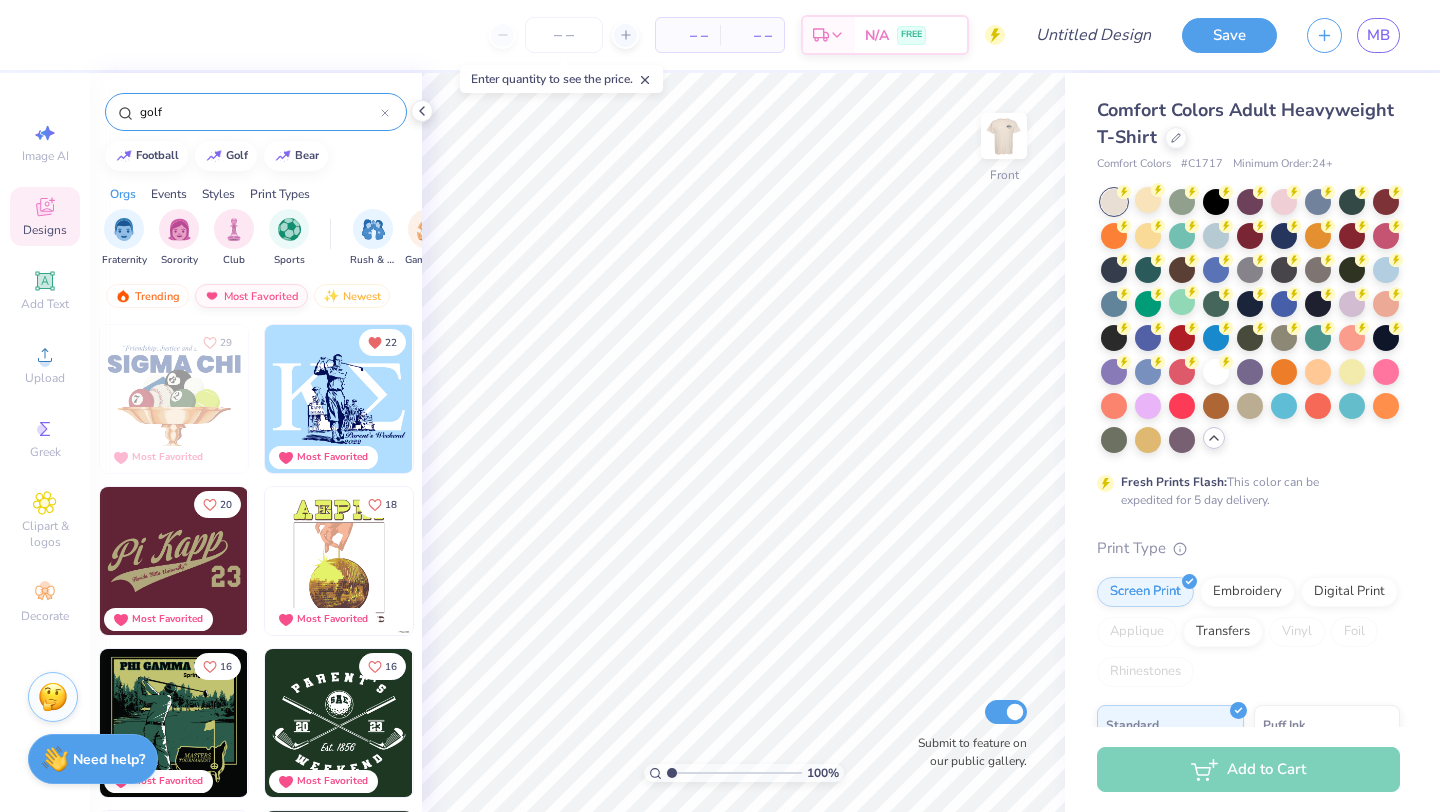 click at bounding box center (212, 296) 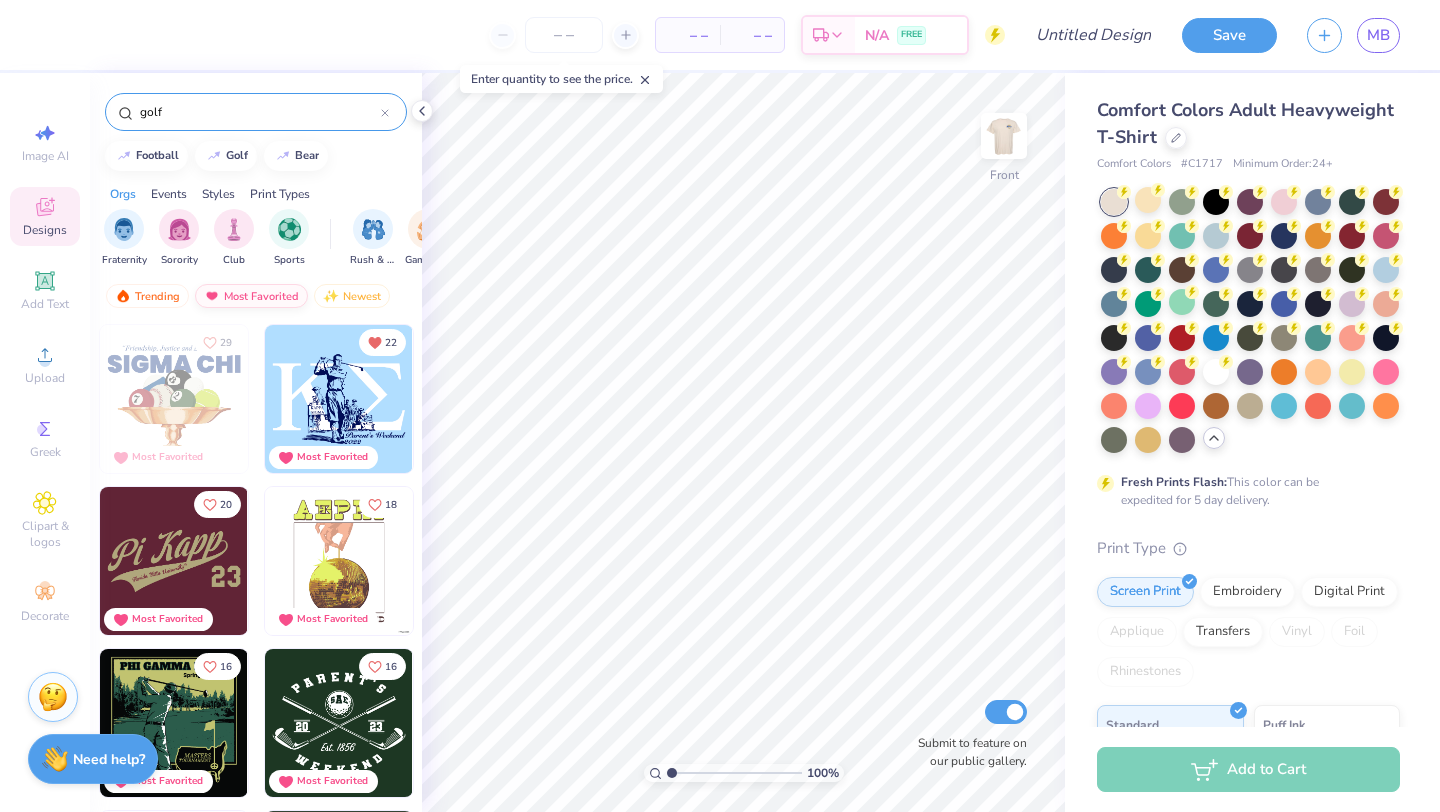 click at bounding box center [212, 296] 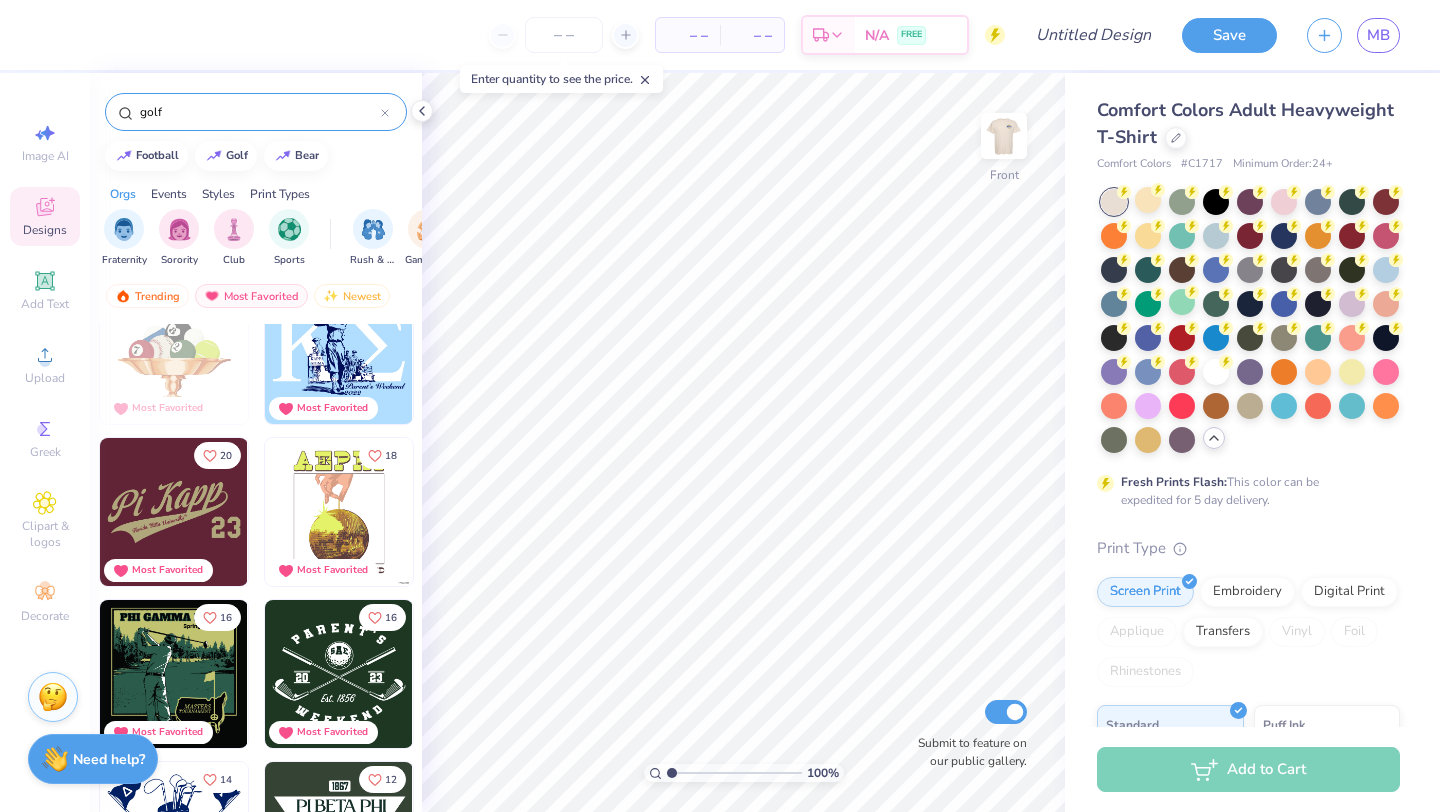 scroll, scrollTop: 50, scrollLeft: 0, axis: vertical 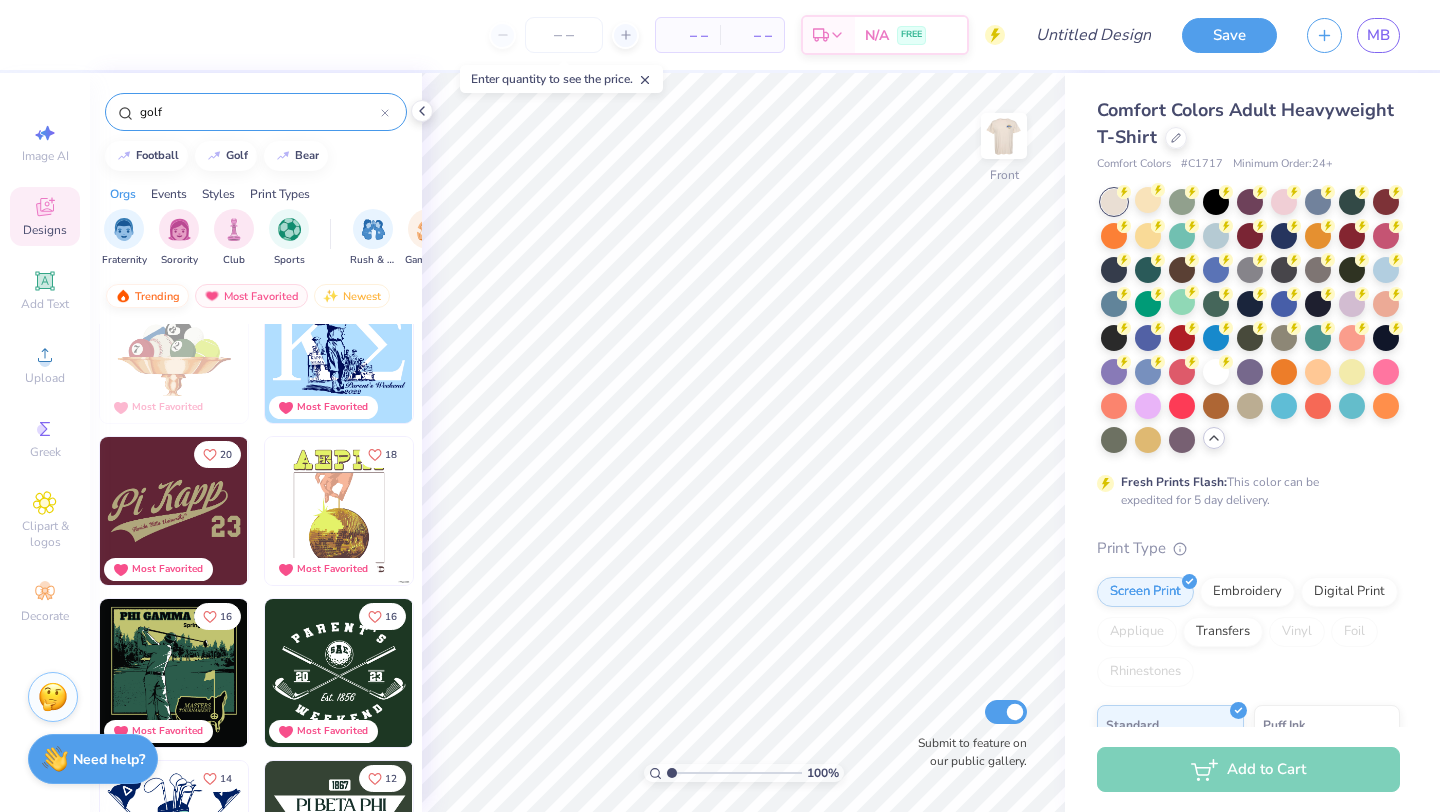 click on "Trending" at bounding box center (147, 296) 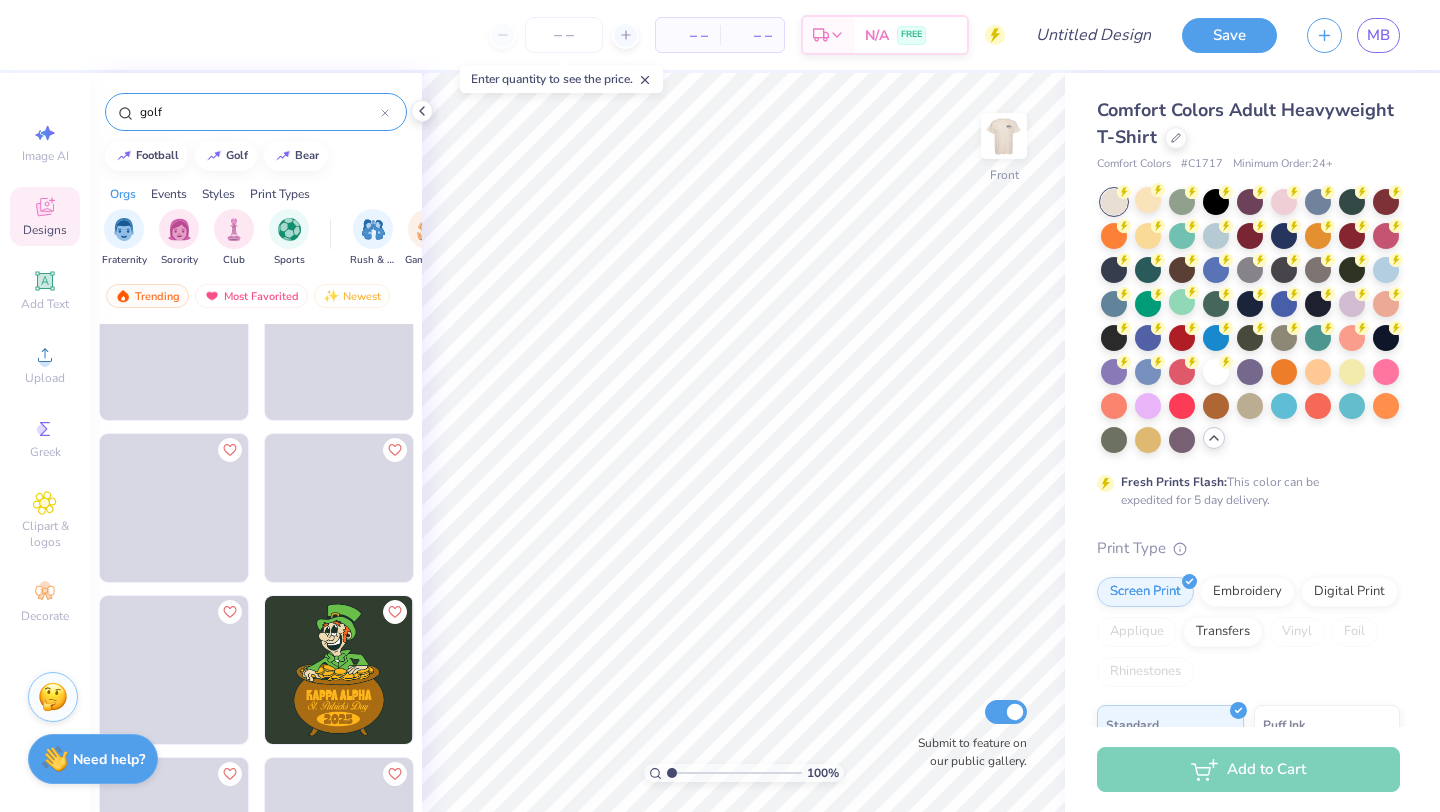 scroll, scrollTop: 10101, scrollLeft: 0, axis: vertical 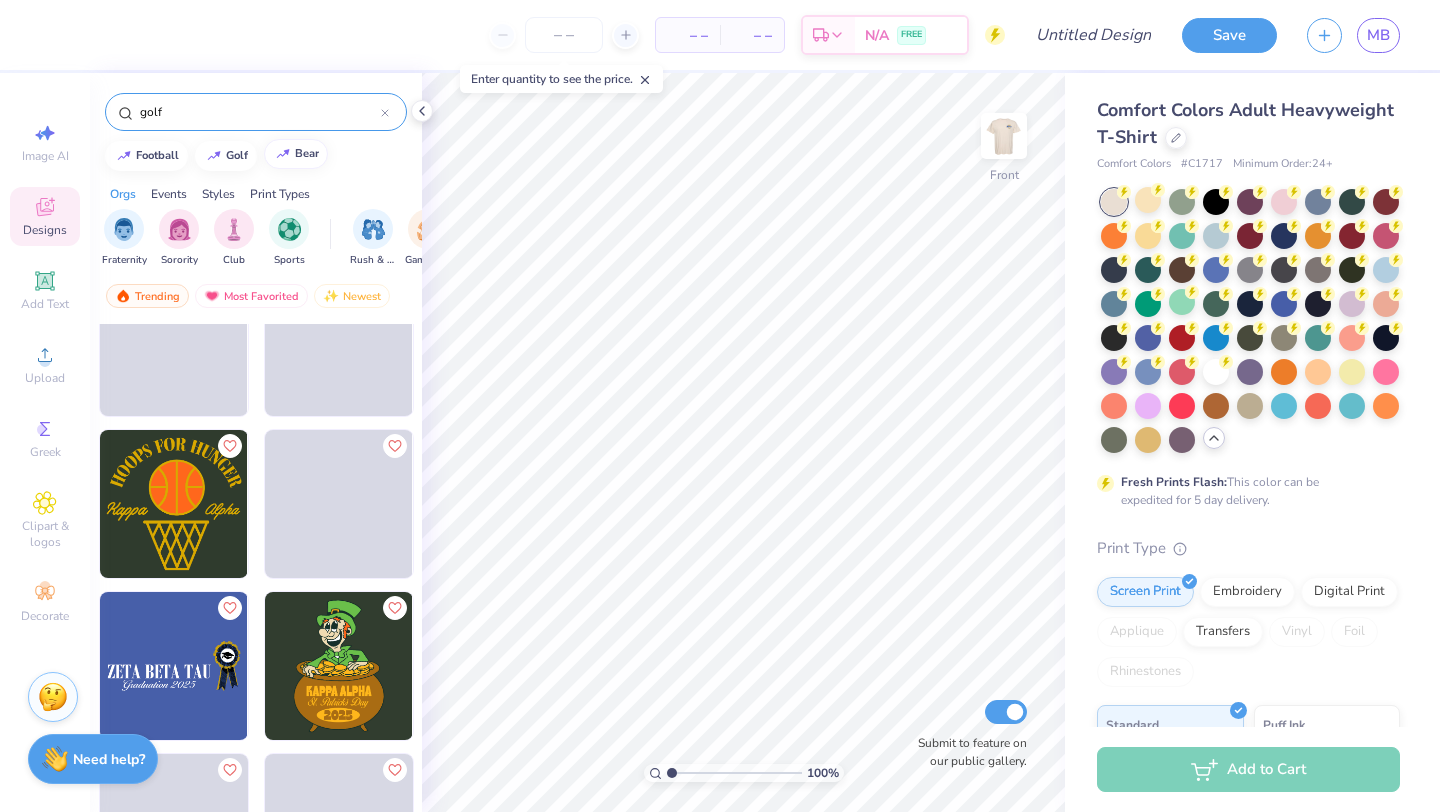 click on "bear" at bounding box center (296, 154) 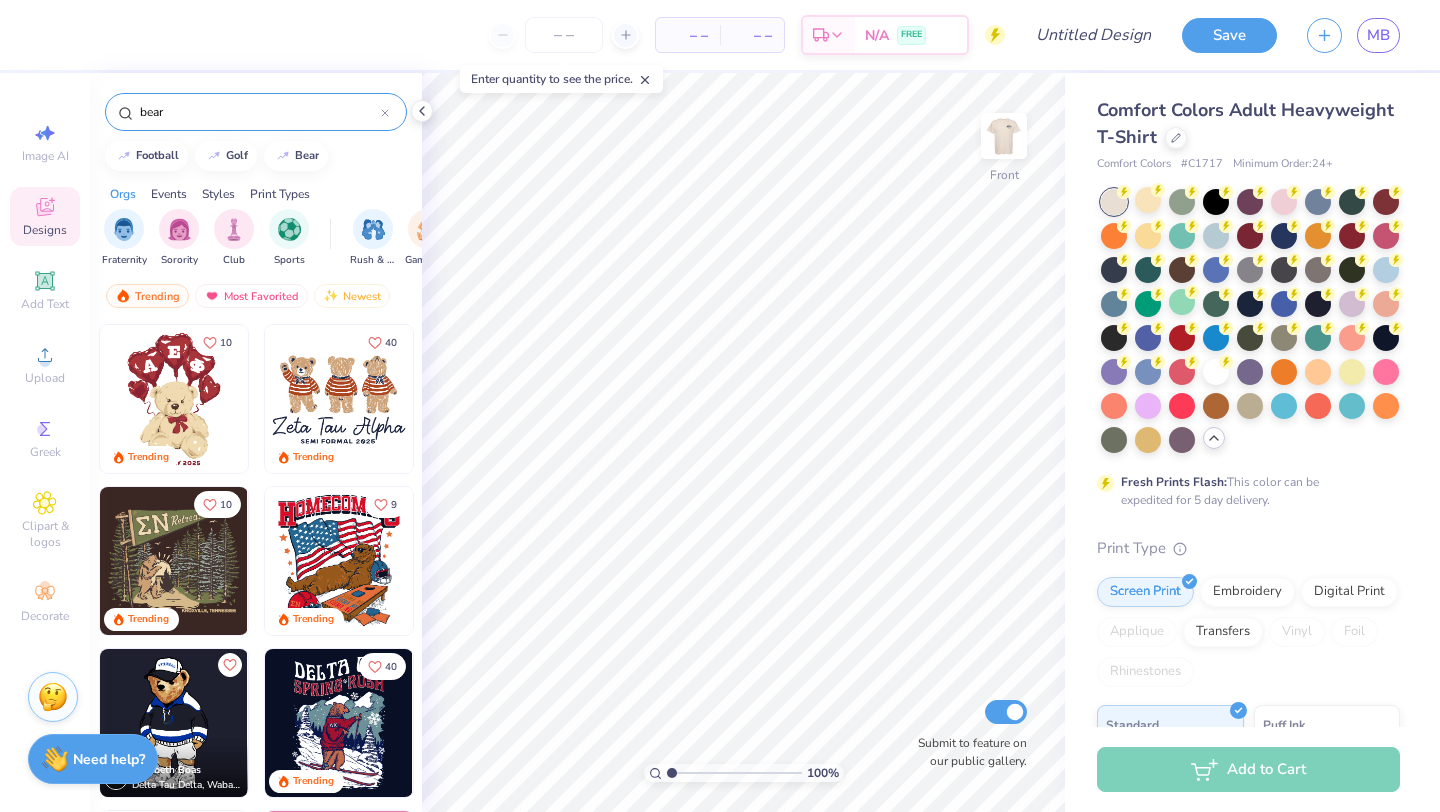click on "bear" at bounding box center [259, 112] 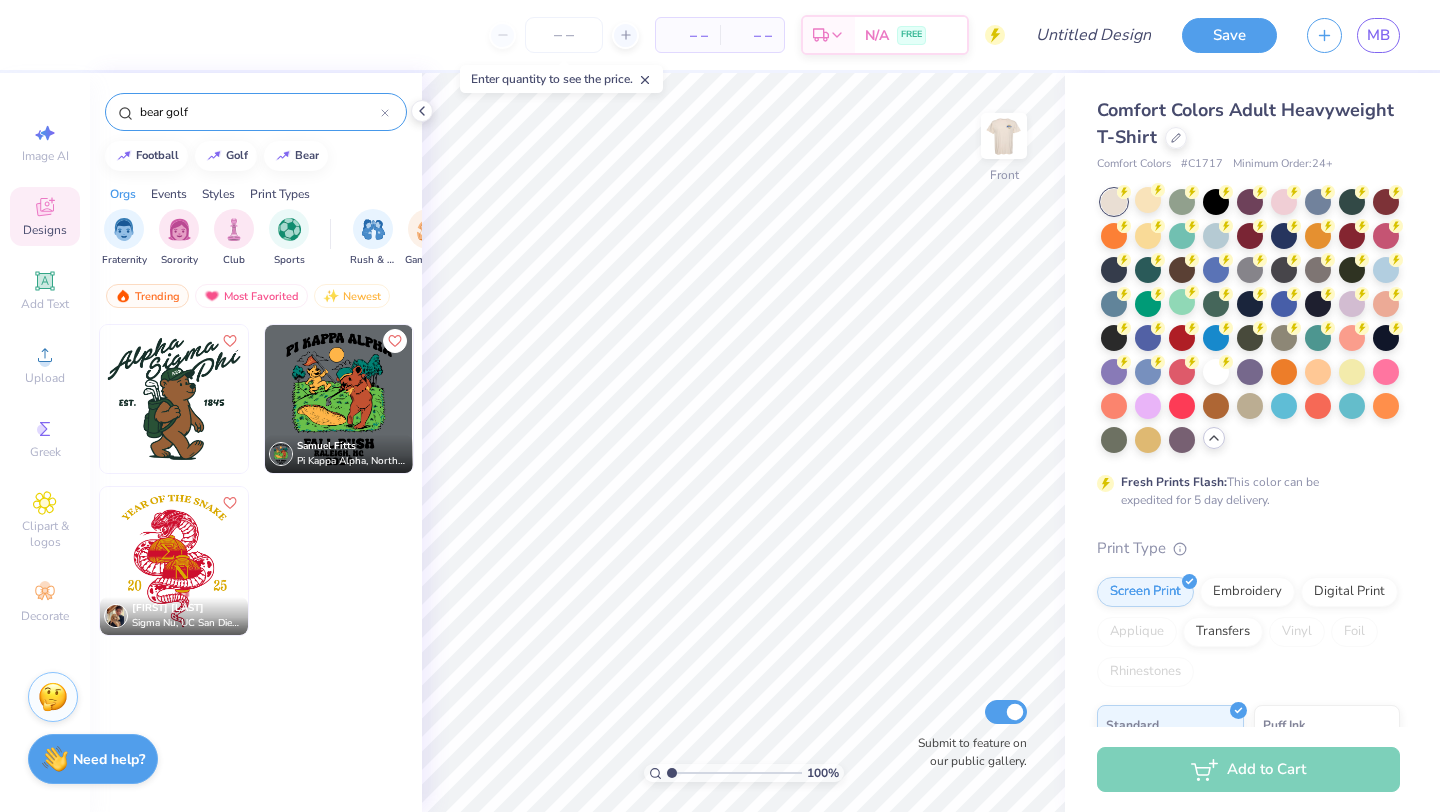 click on "bear golf" at bounding box center [256, 112] 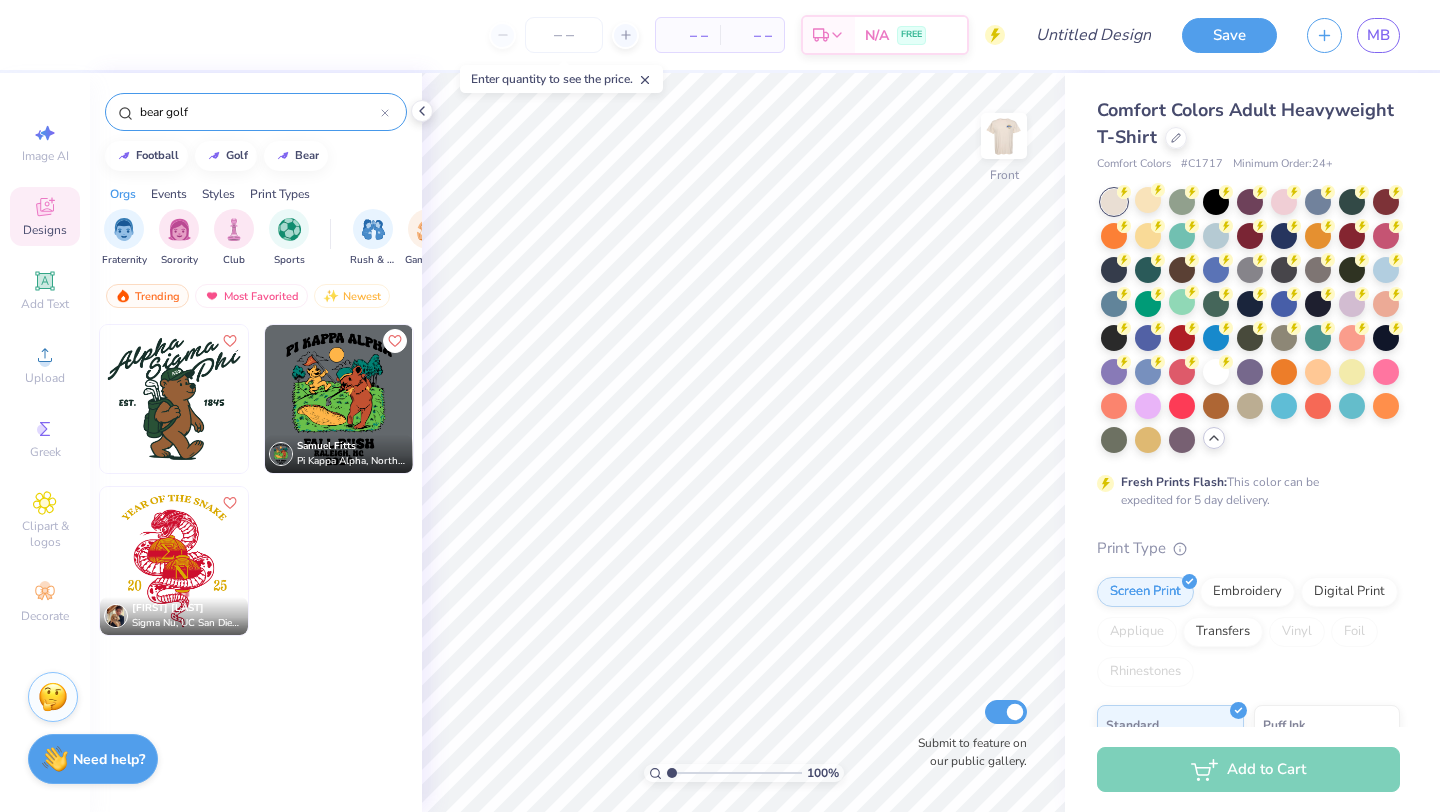 click on "bear golf" at bounding box center [259, 112] 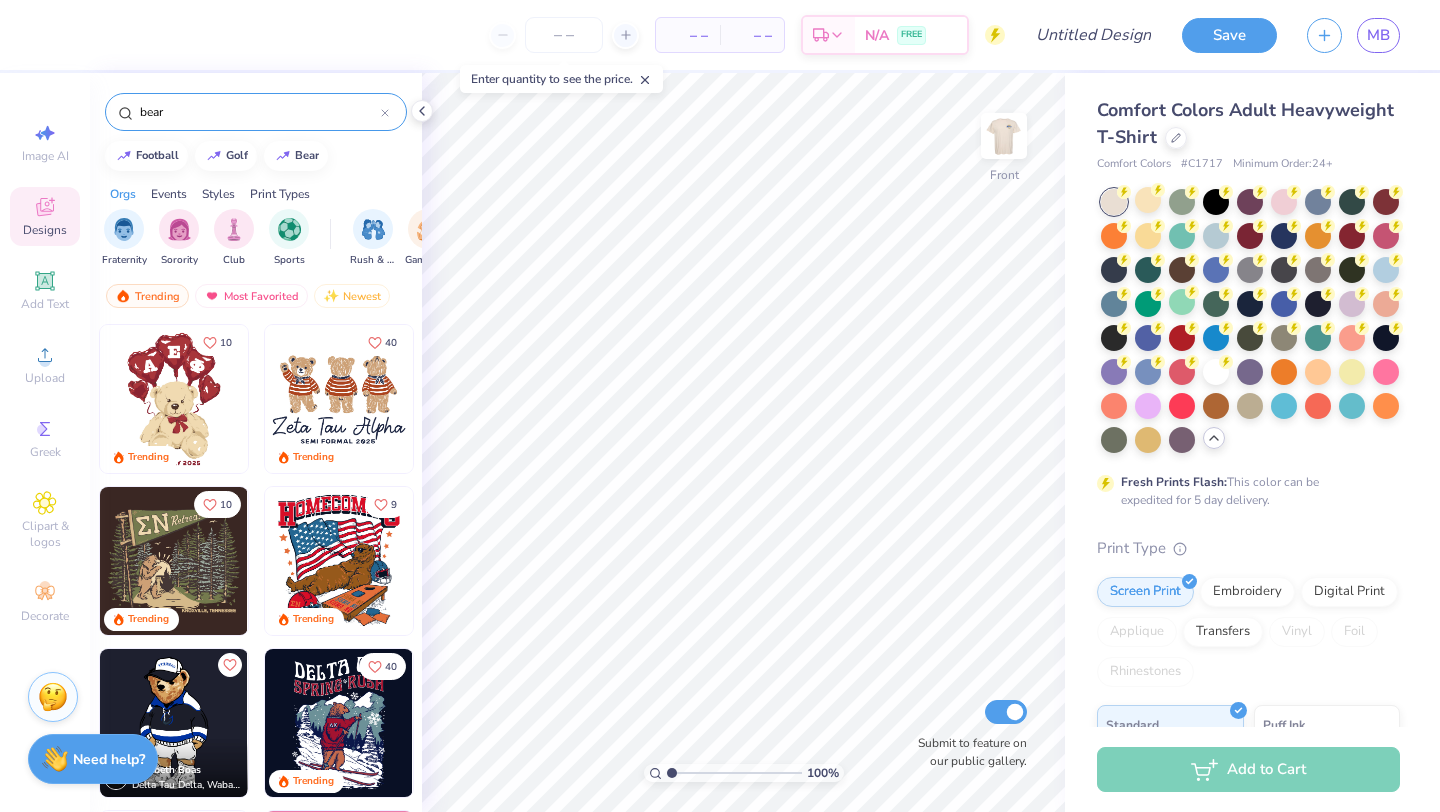 click on "bear" at bounding box center [256, 112] 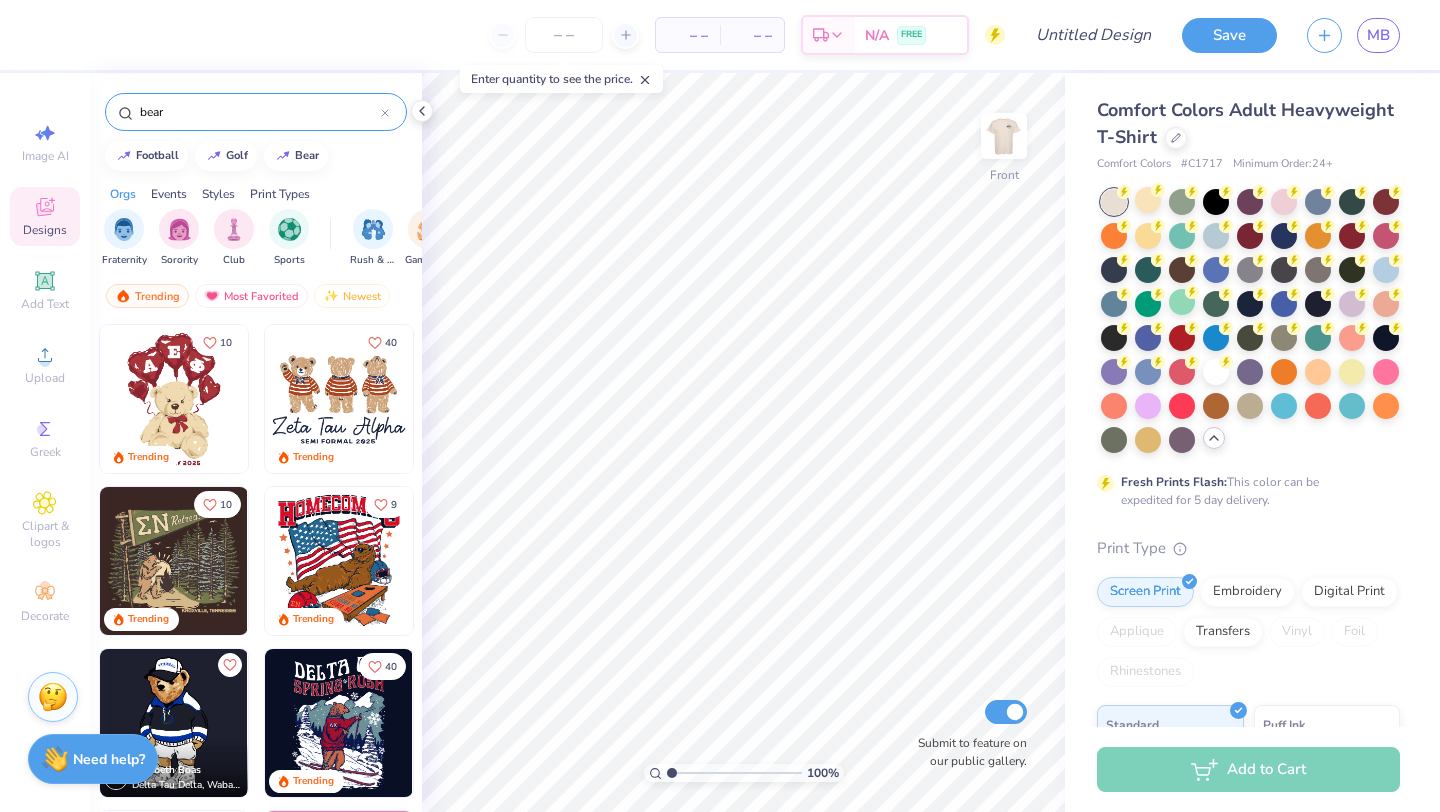 click on "bear" at bounding box center (259, 112) 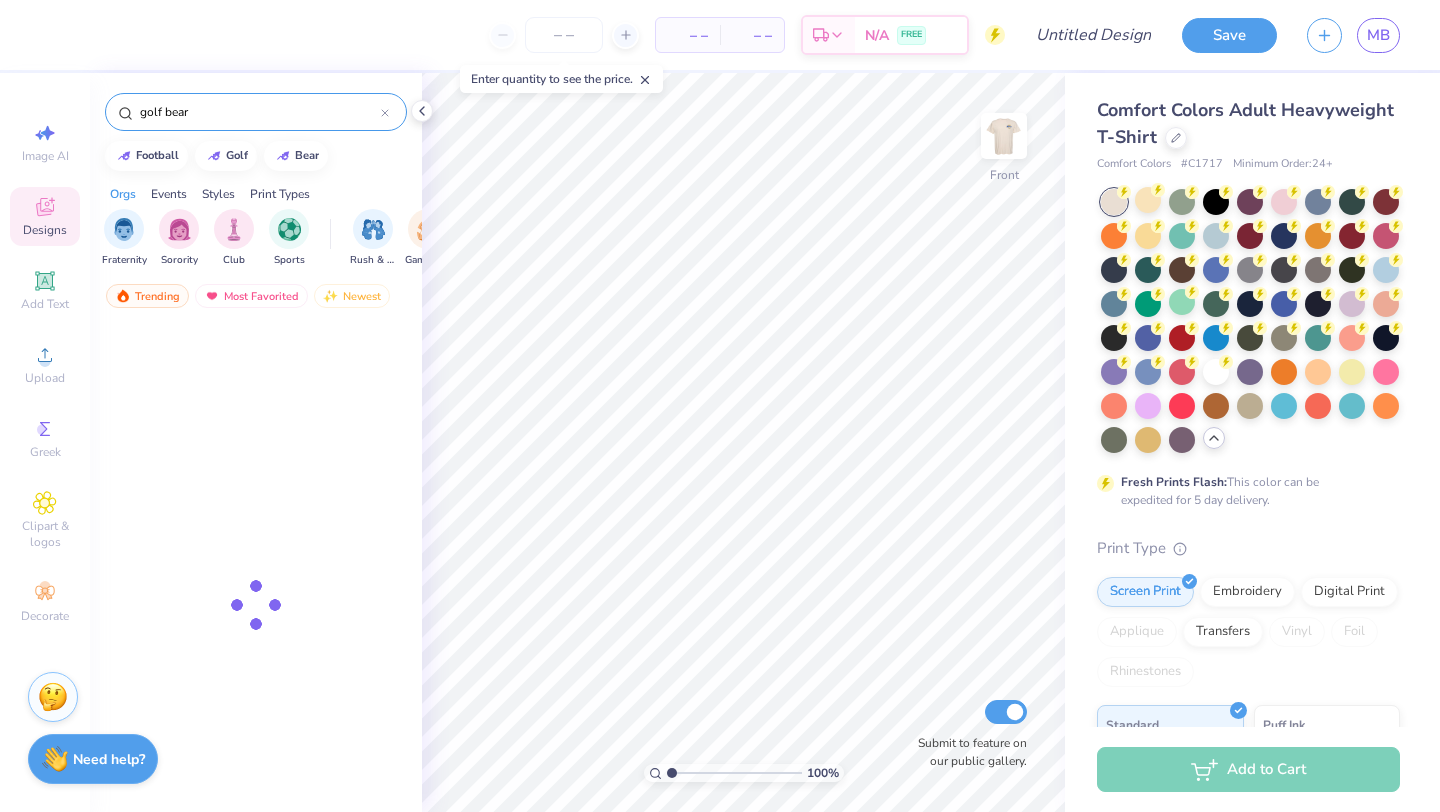 type on "golf bear" 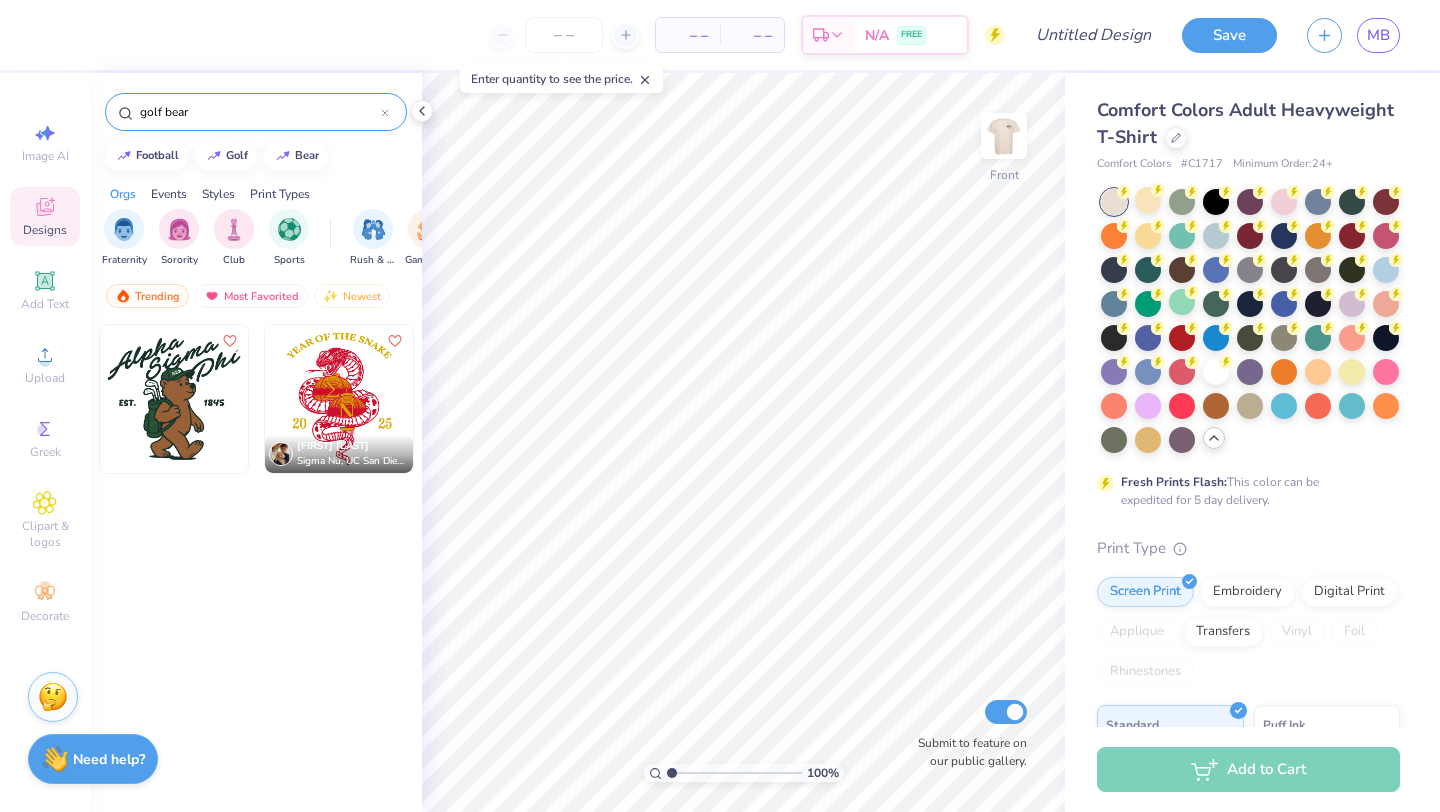 click at bounding box center (174, 399) 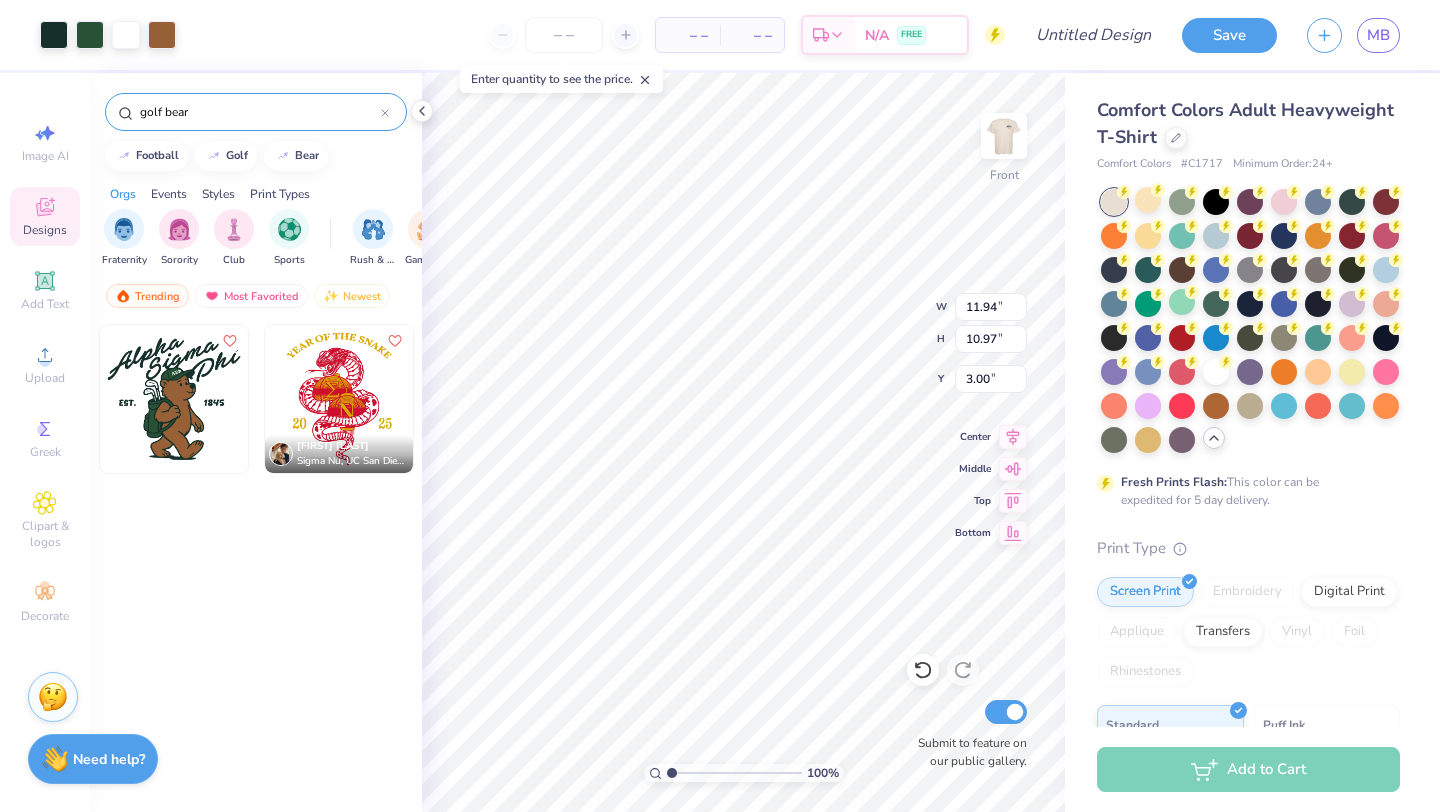 type on "4.23" 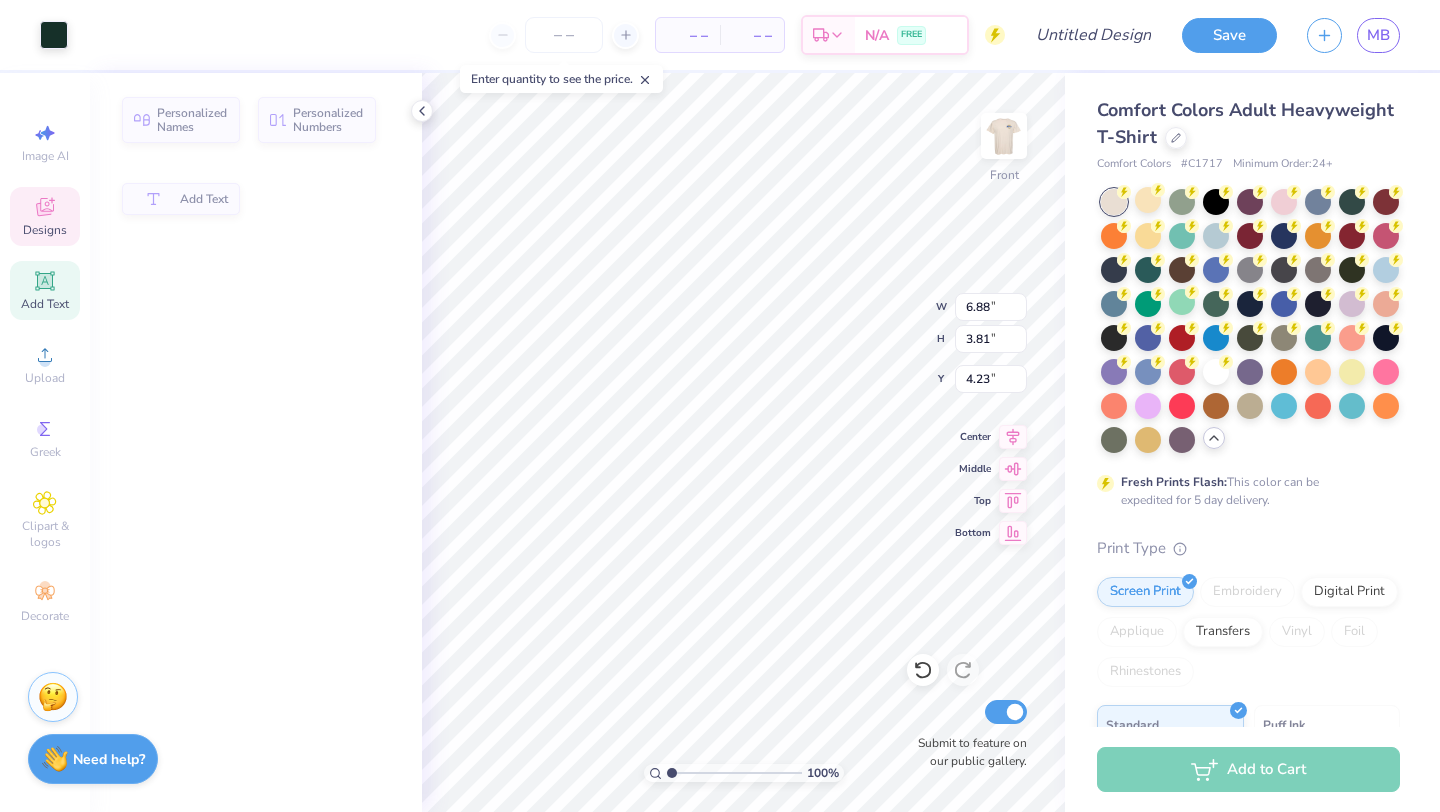 type on "6.88" 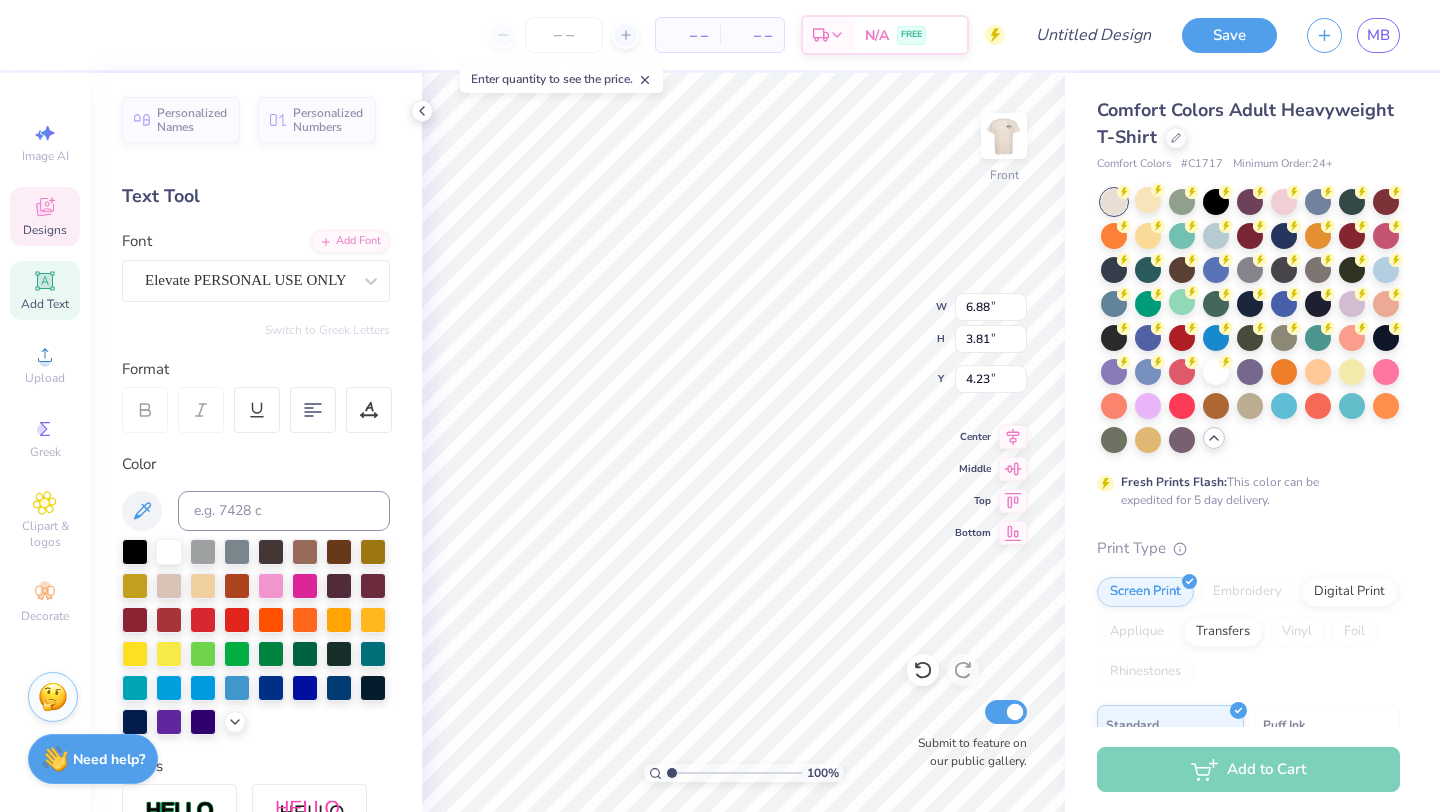 type on "Delta" 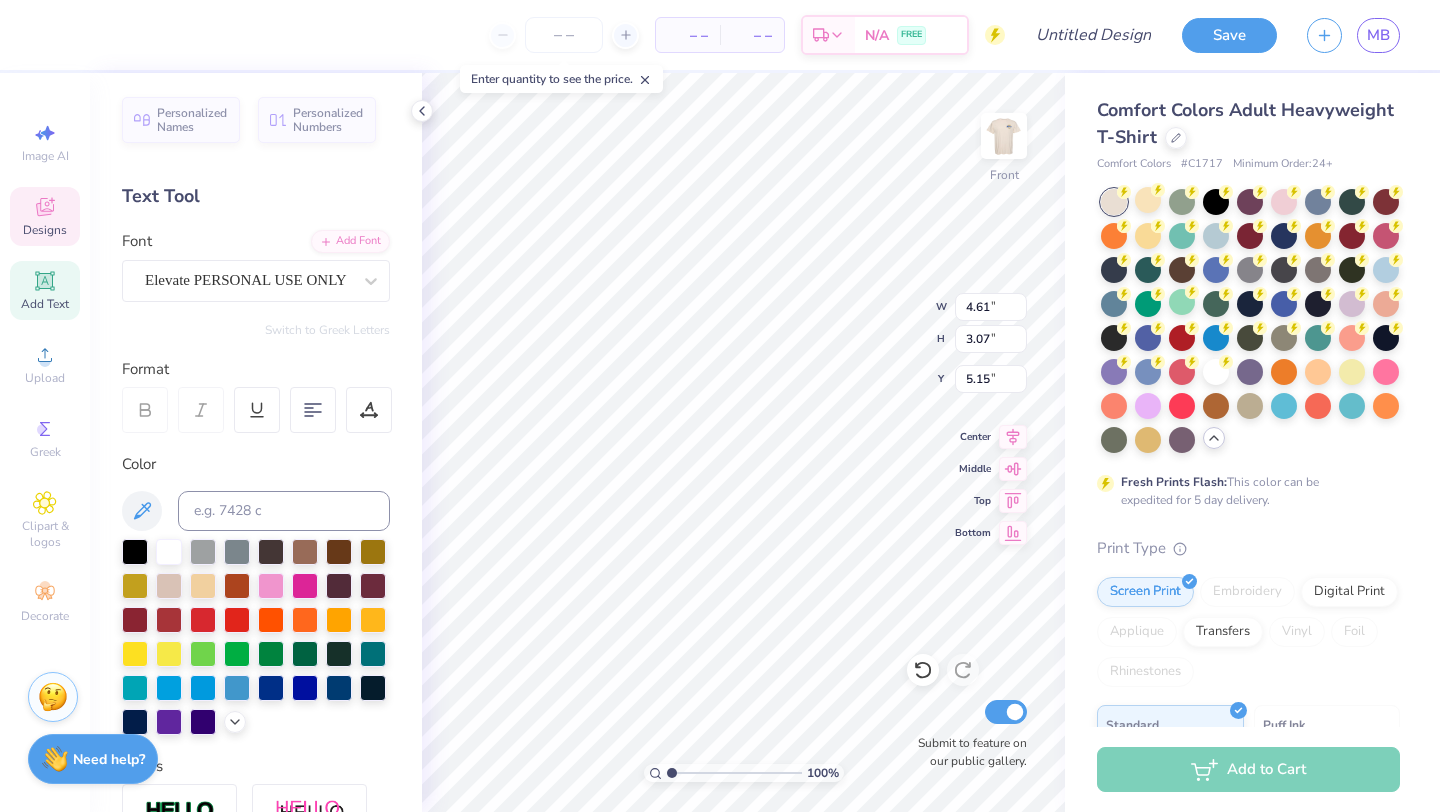 type on "Pi" 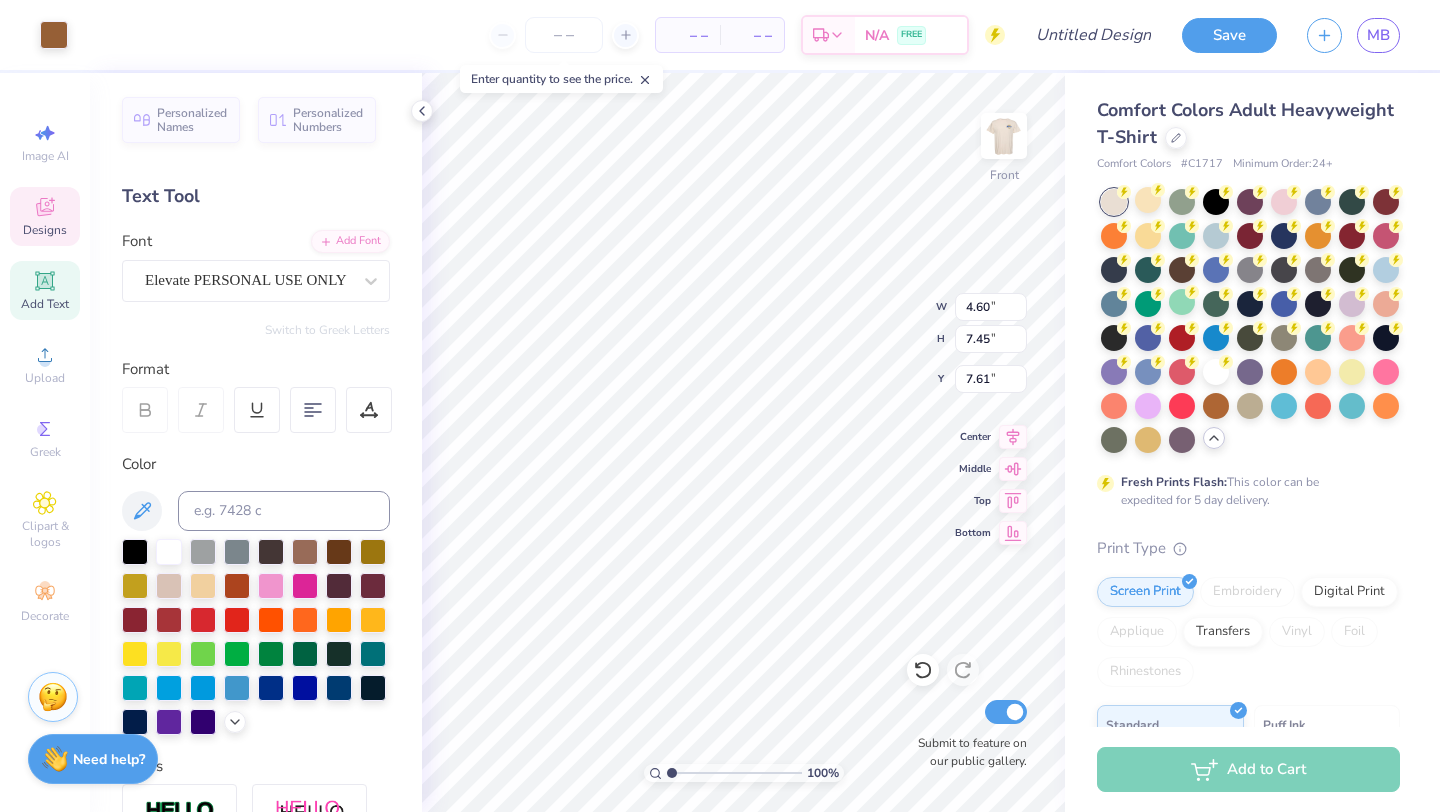 type on "6.61" 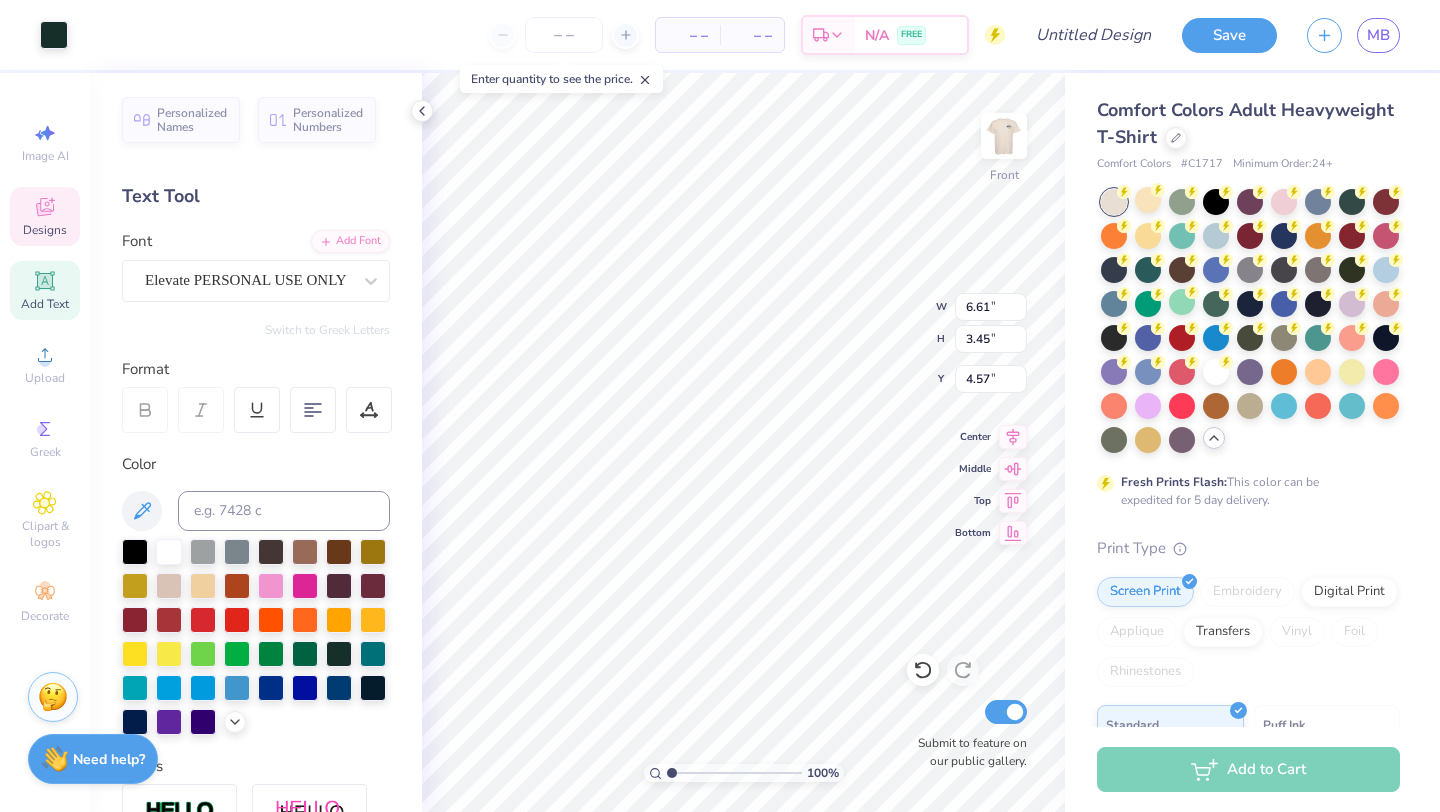type on "4.63" 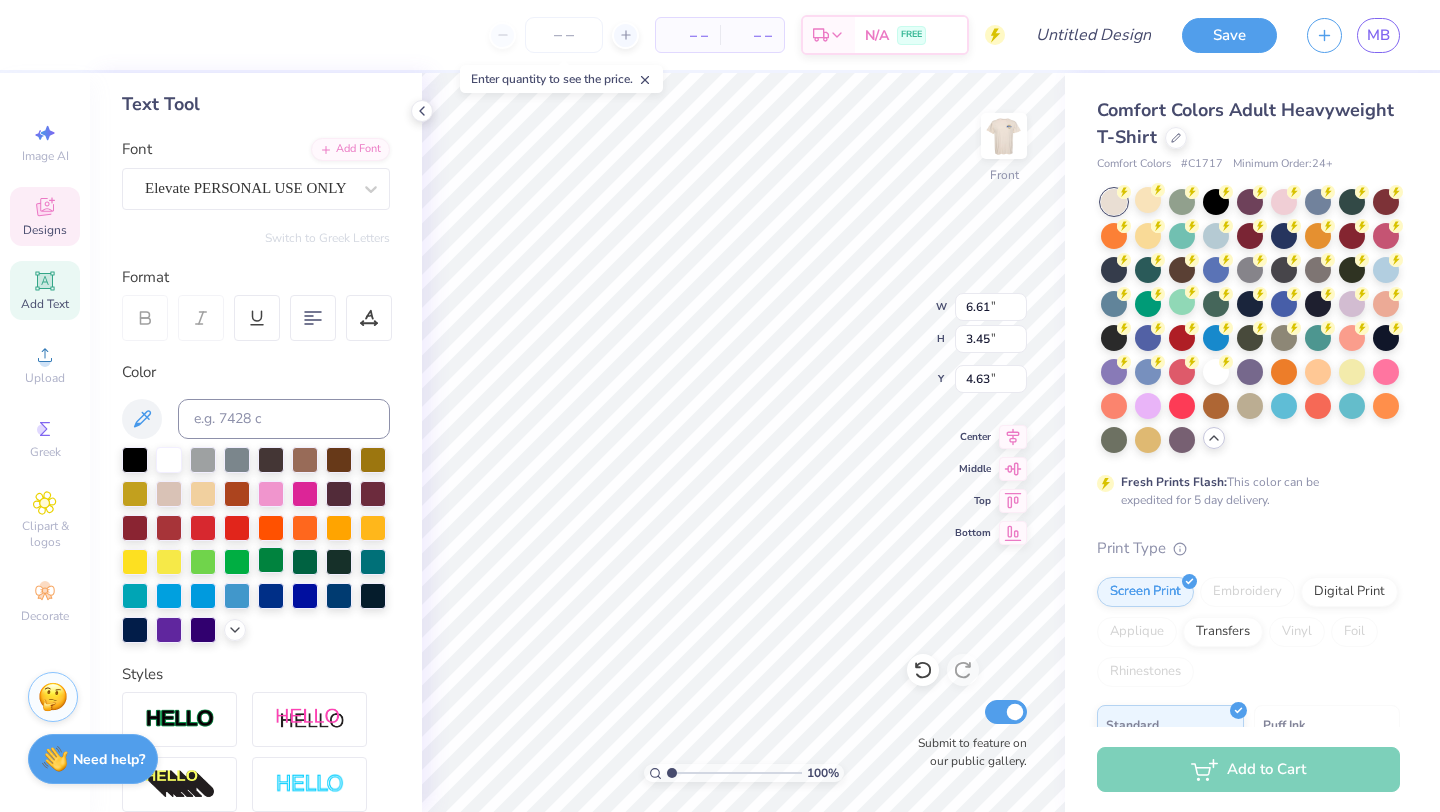 scroll, scrollTop: 121, scrollLeft: 0, axis: vertical 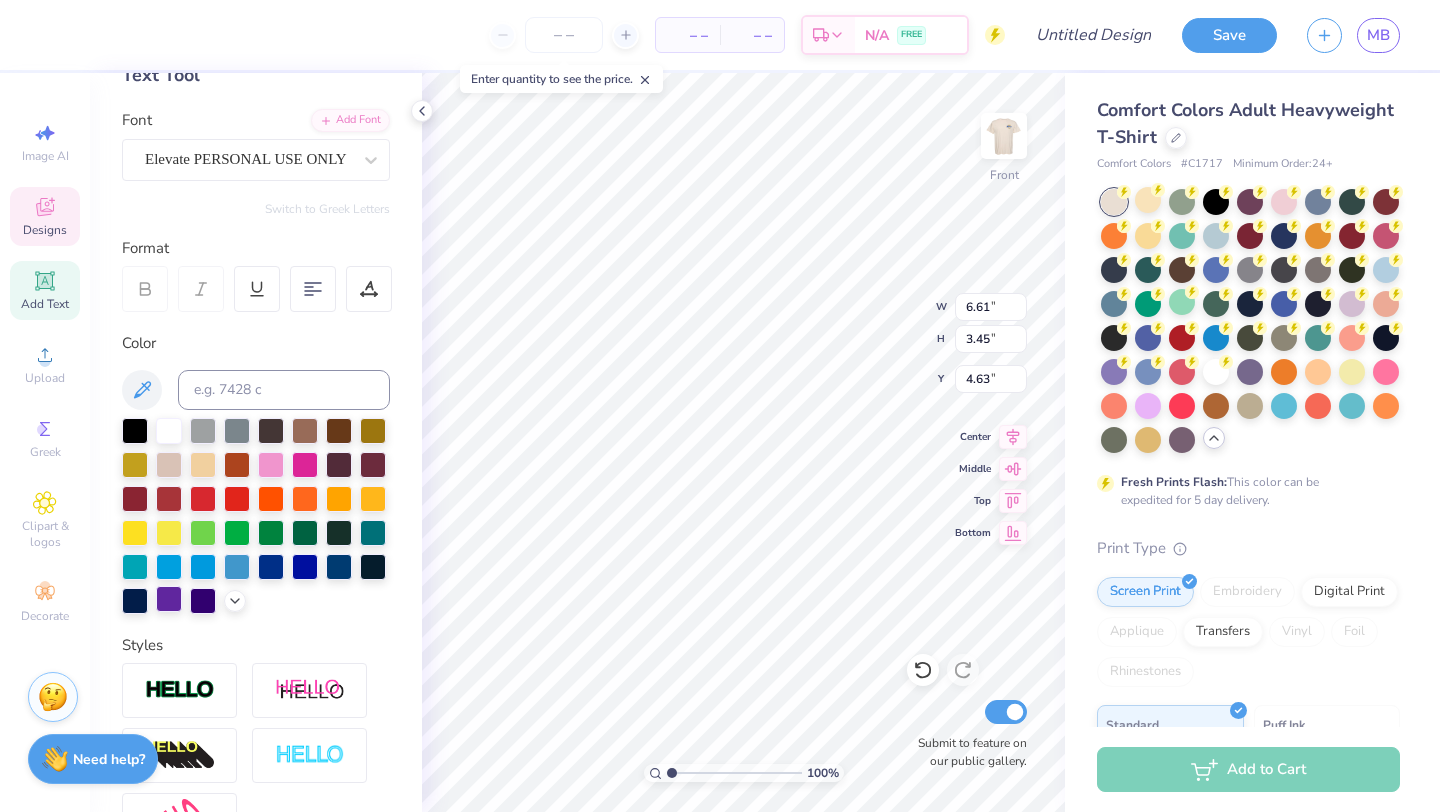 click at bounding box center [169, 599] 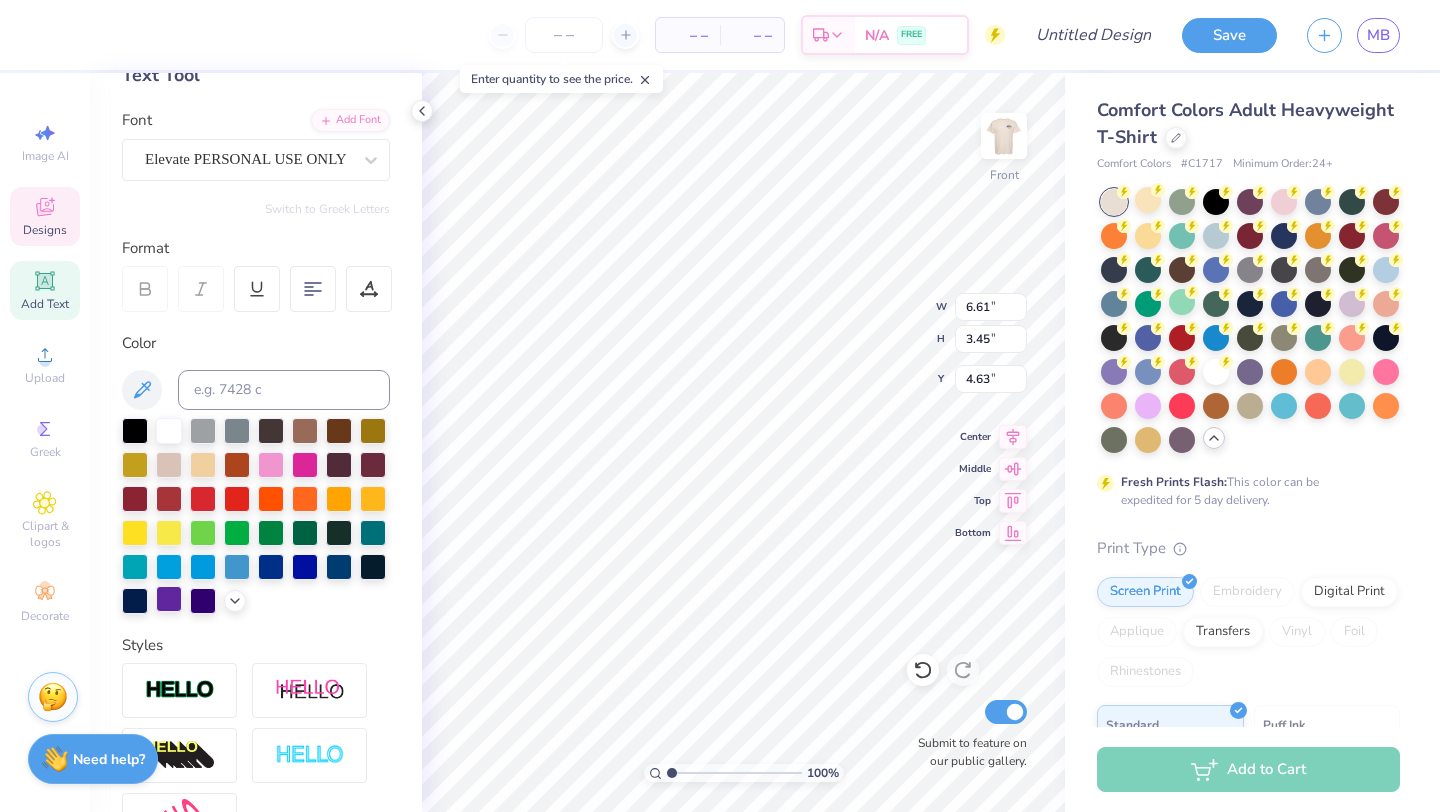 type on "6.57" 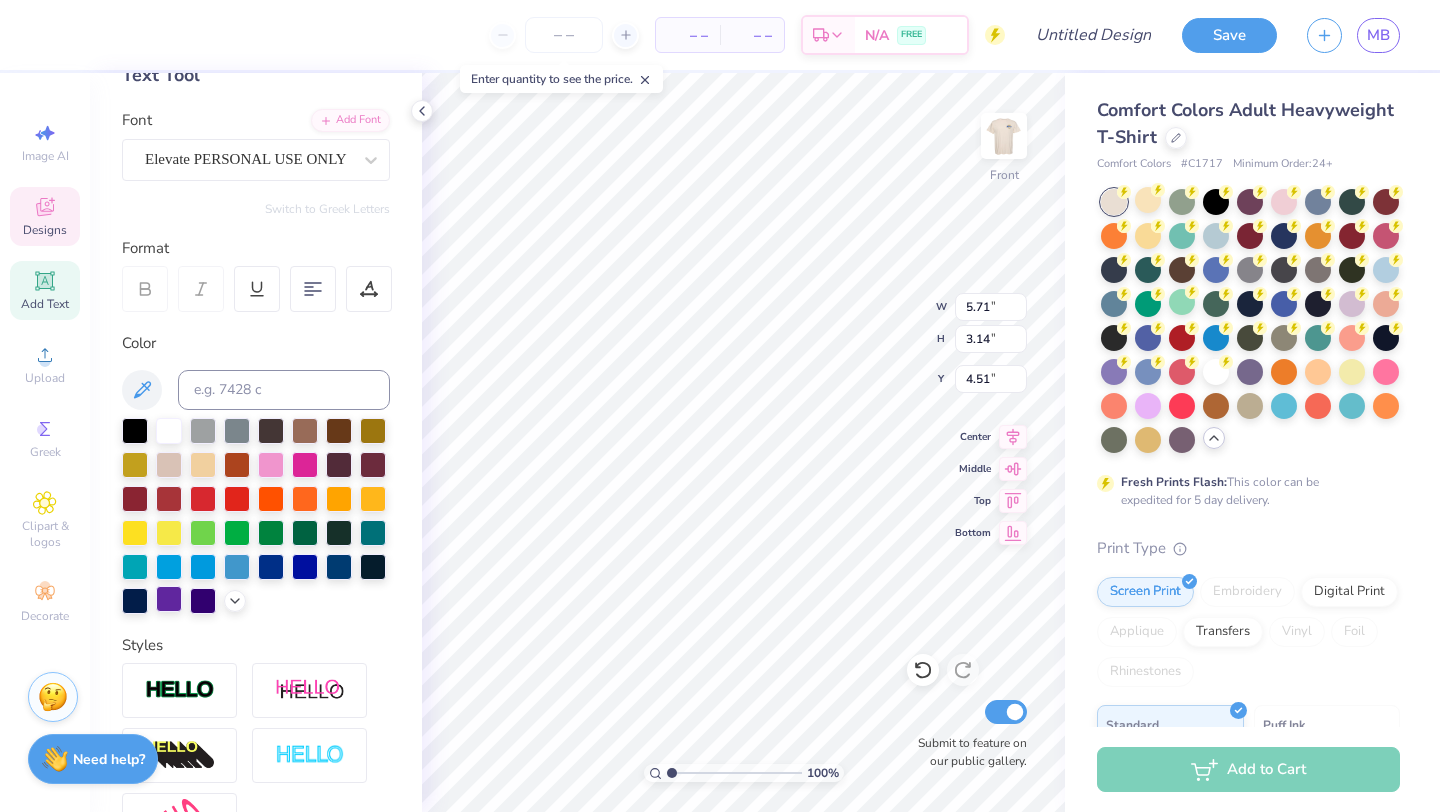 click at bounding box center (169, 599) 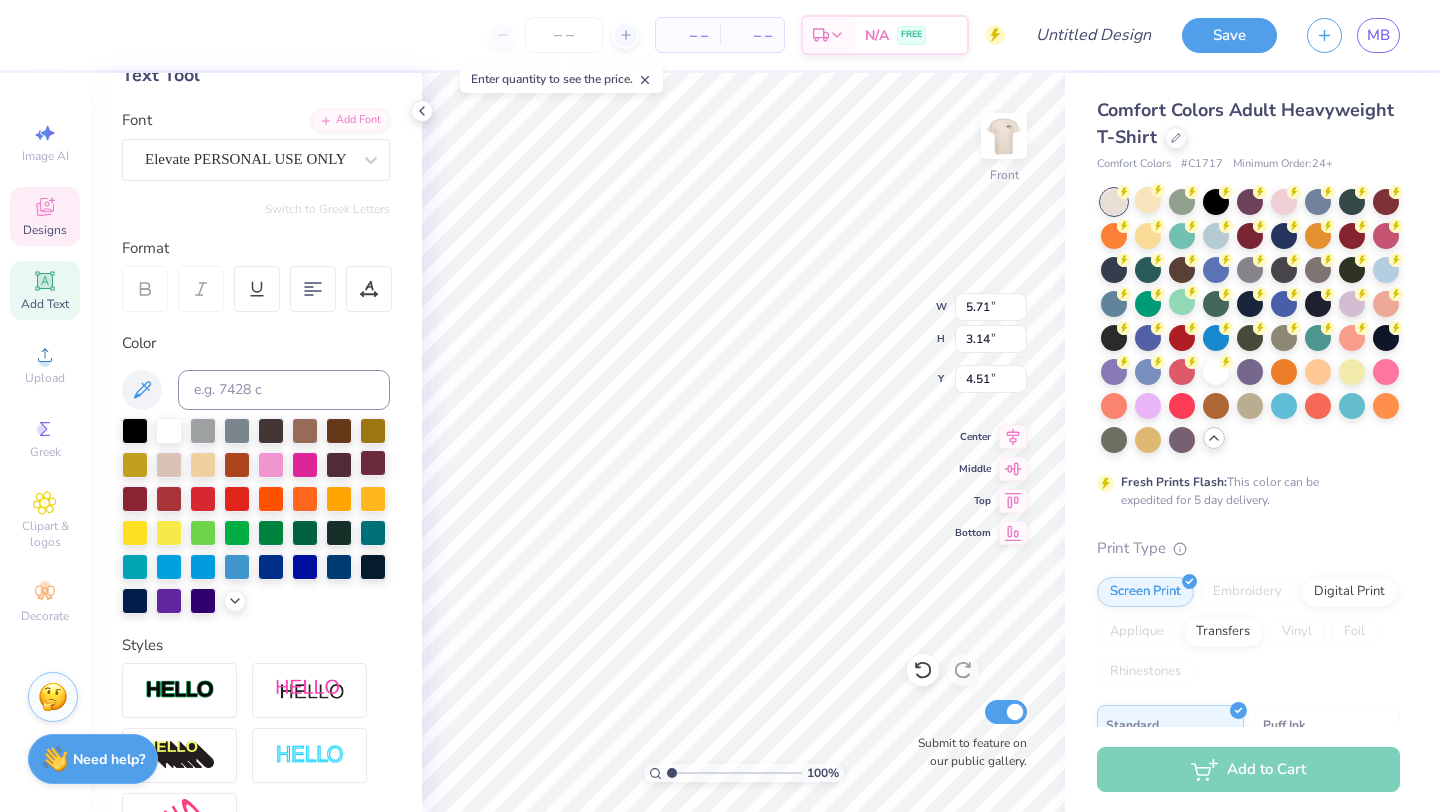 type on "3.30" 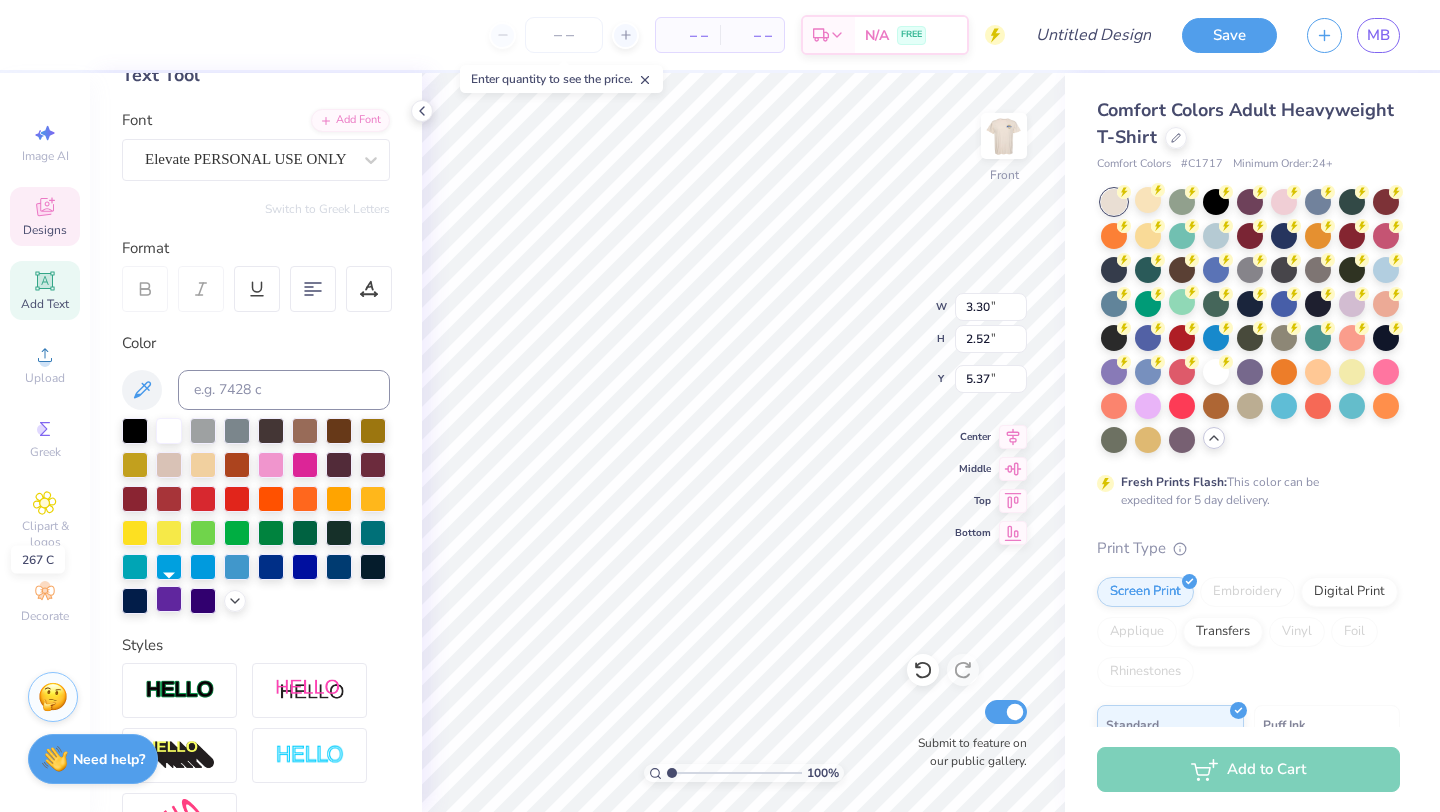 click at bounding box center [169, 599] 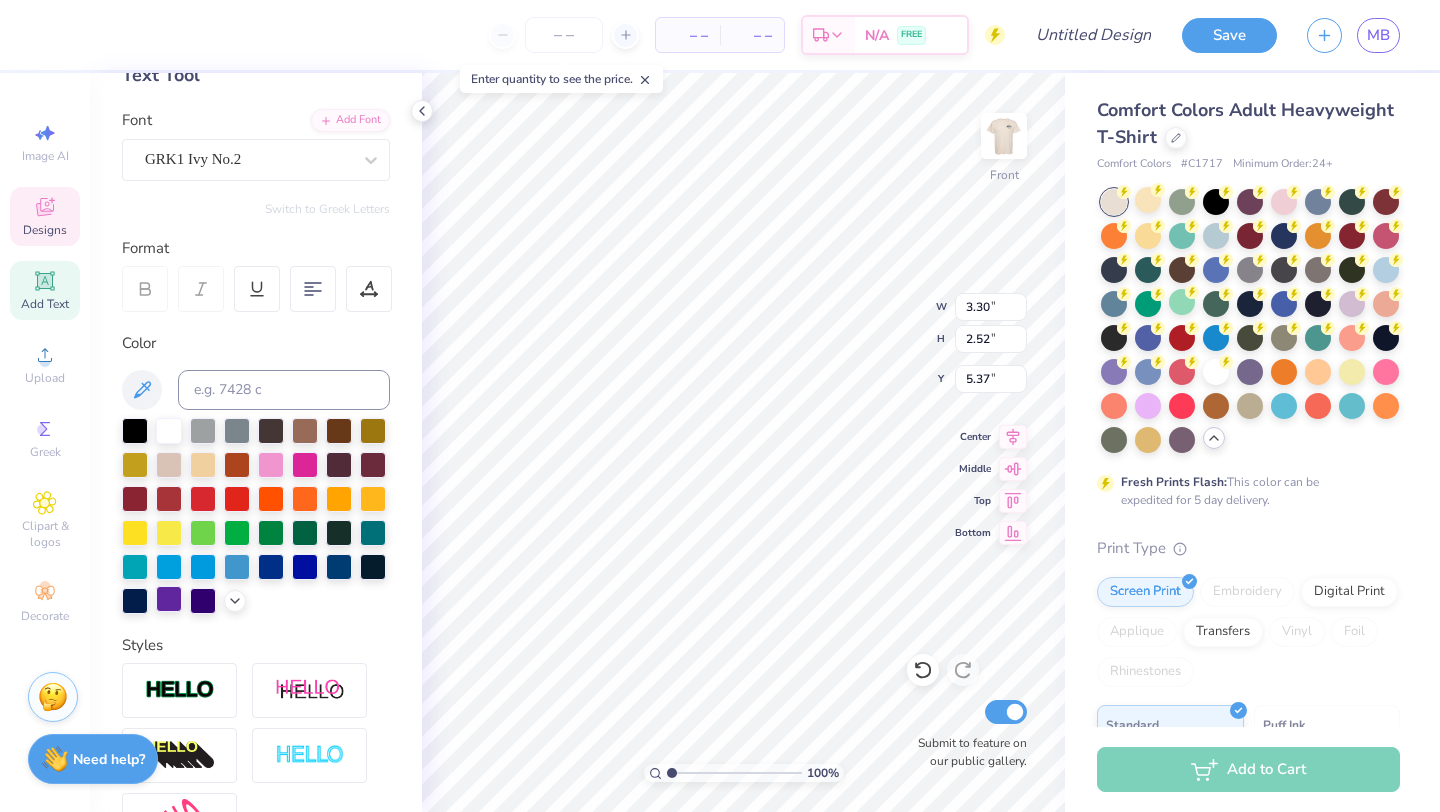 type on "0.82" 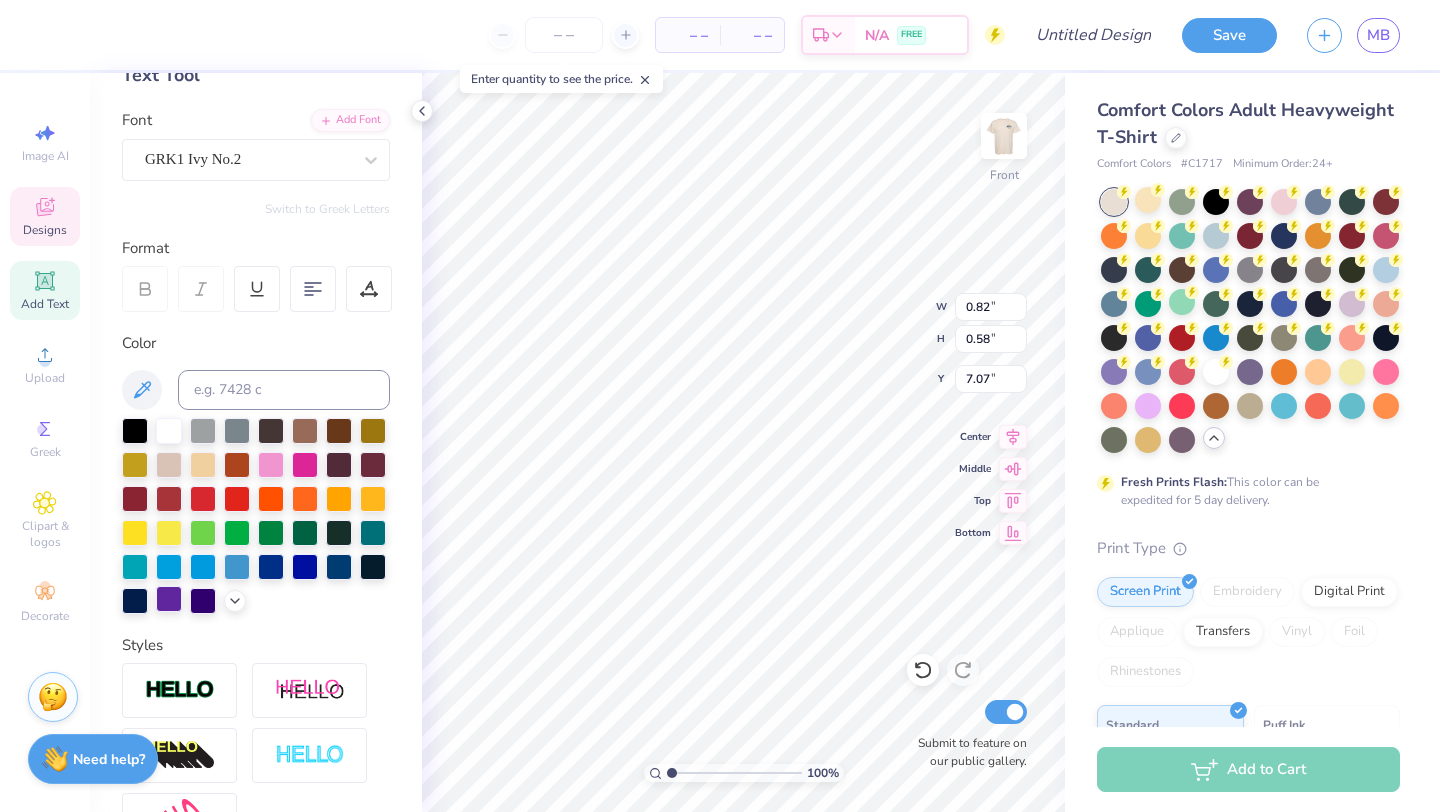 type on "2.81" 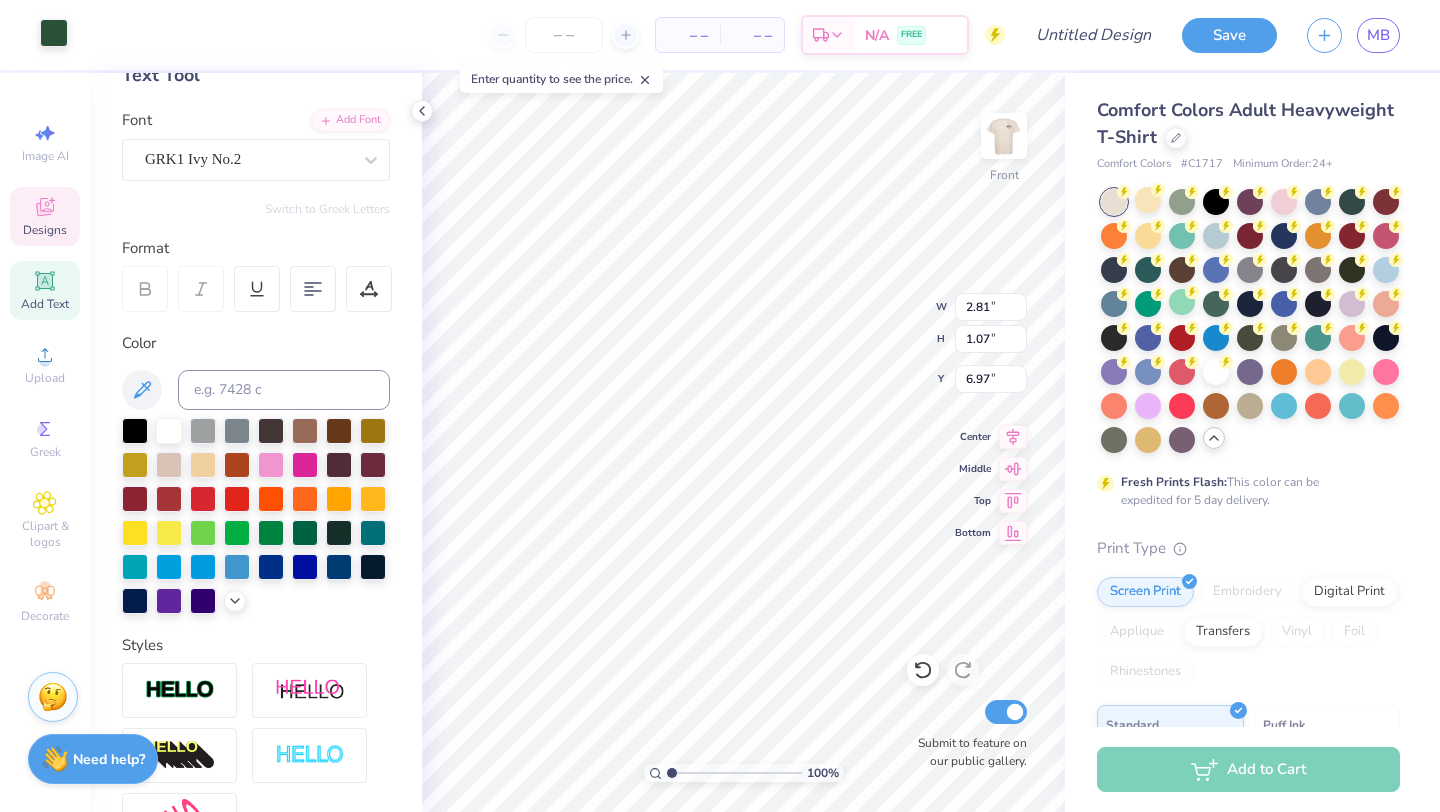 click at bounding box center (54, 33) 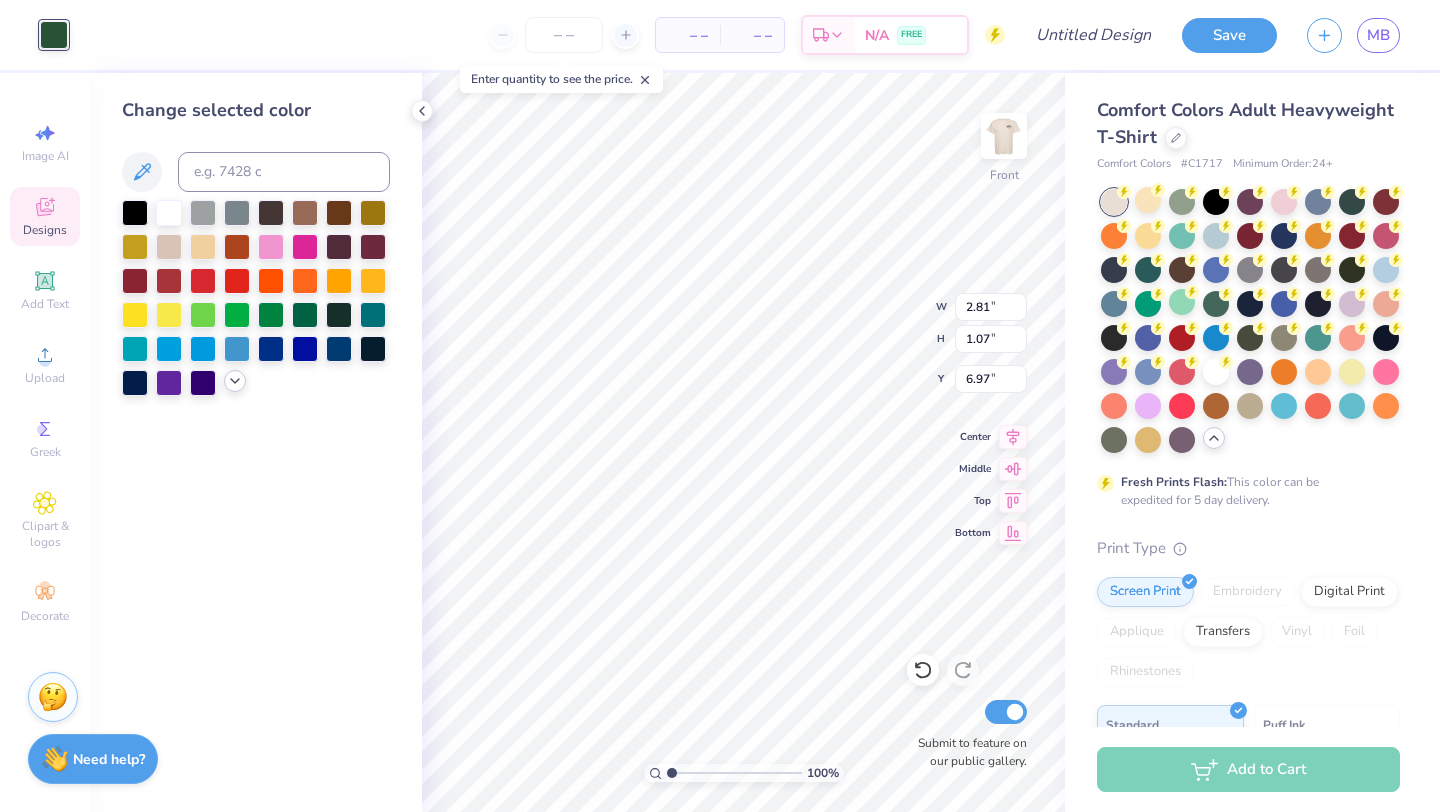 click 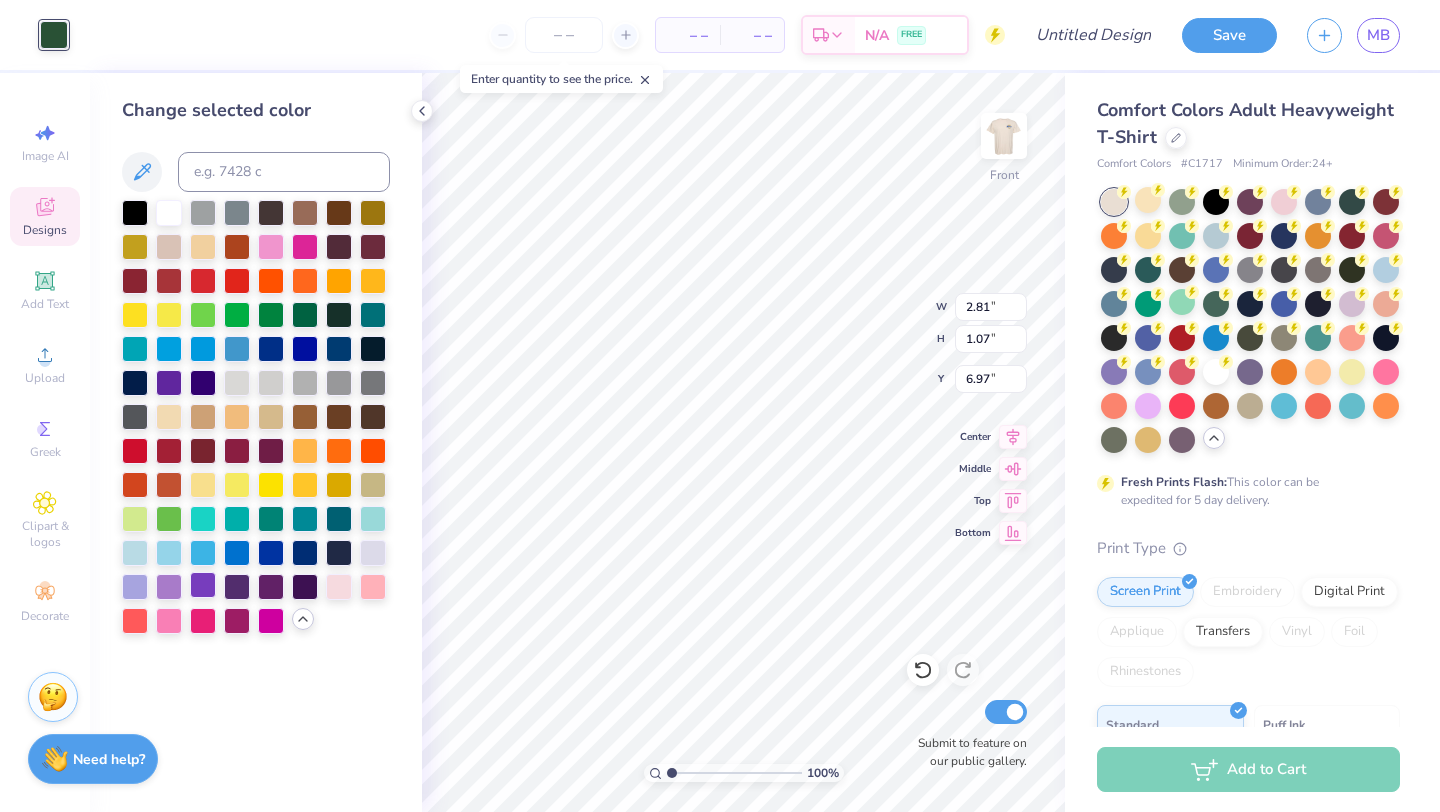 click at bounding box center (203, 585) 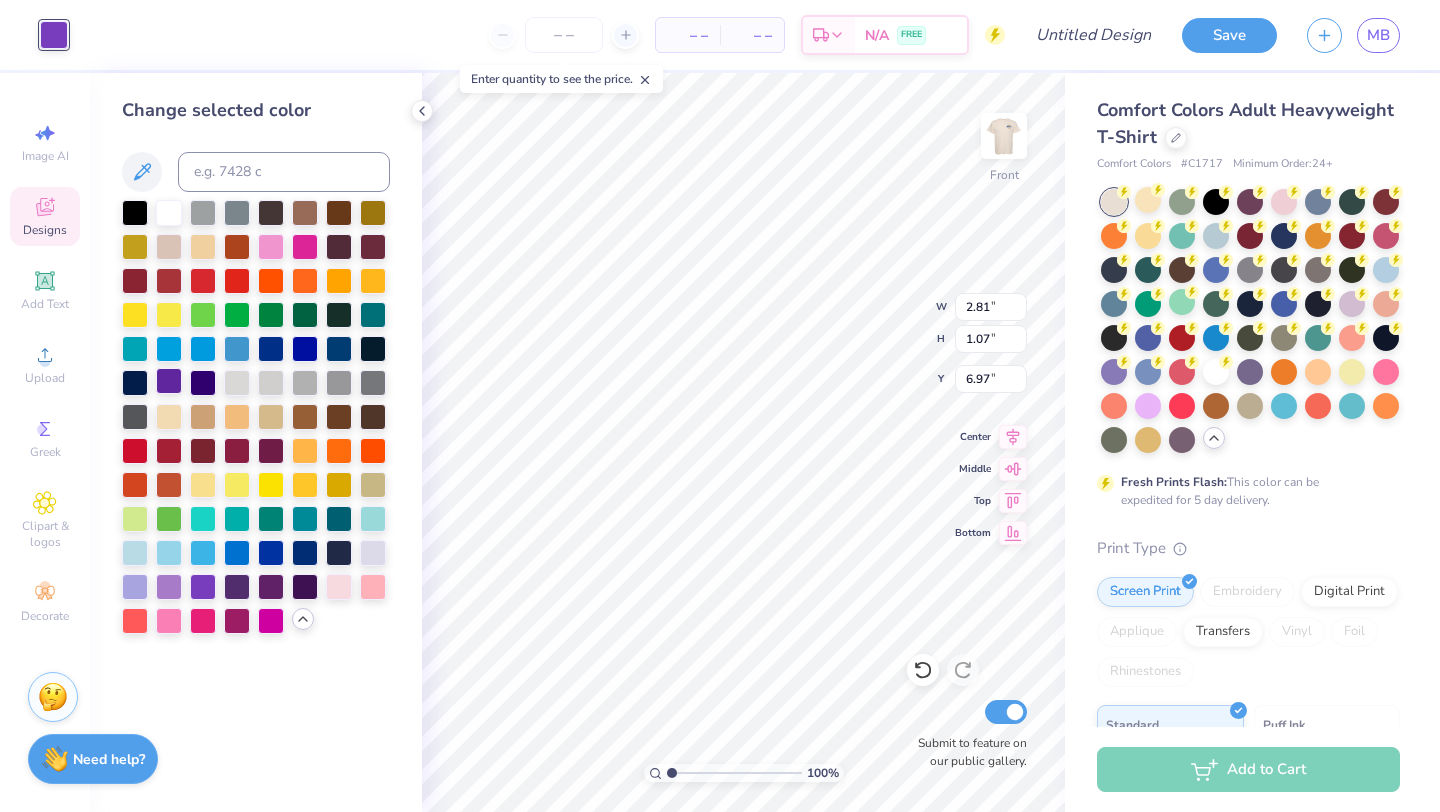 click at bounding box center [169, 381] 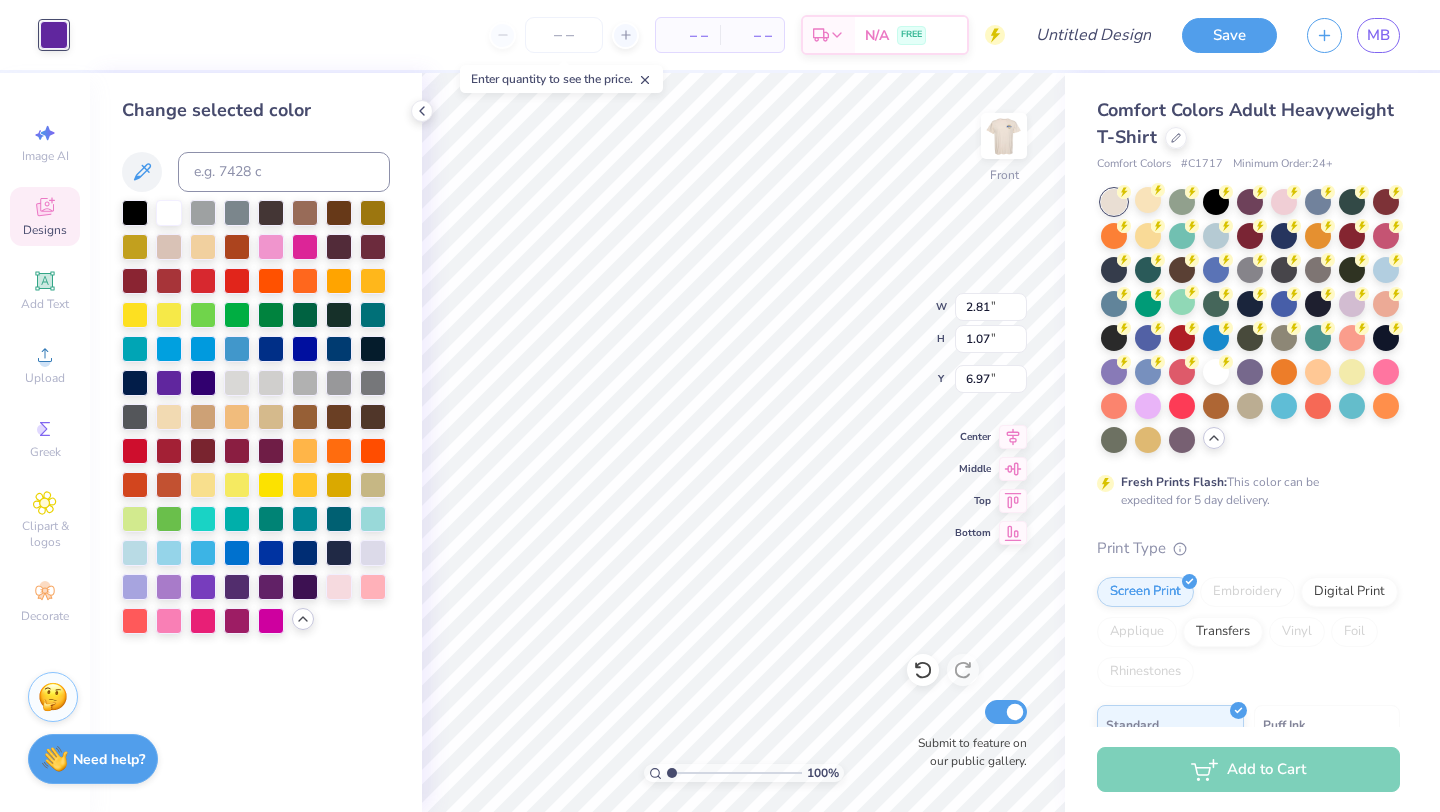type on "2.75" 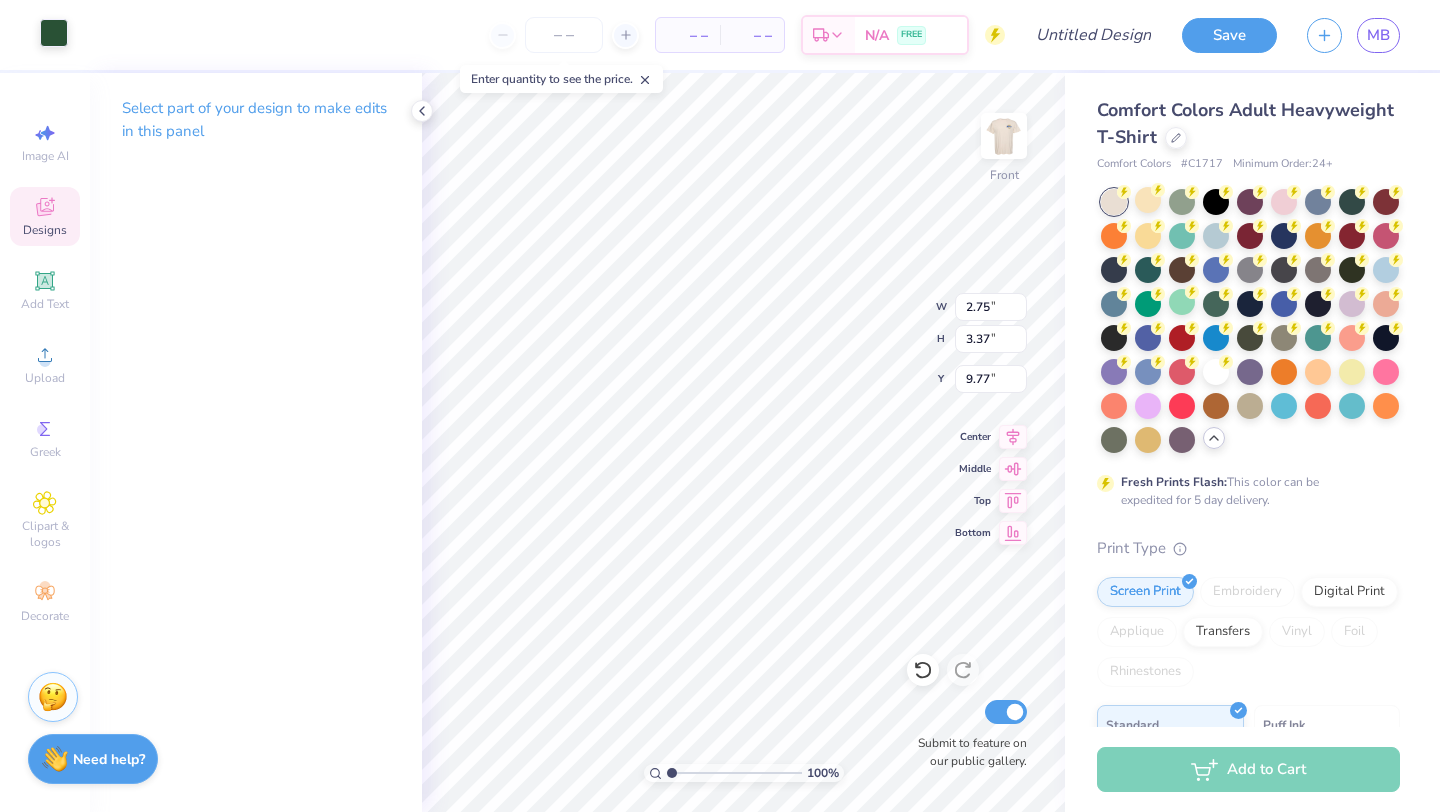 click at bounding box center [54, 33] 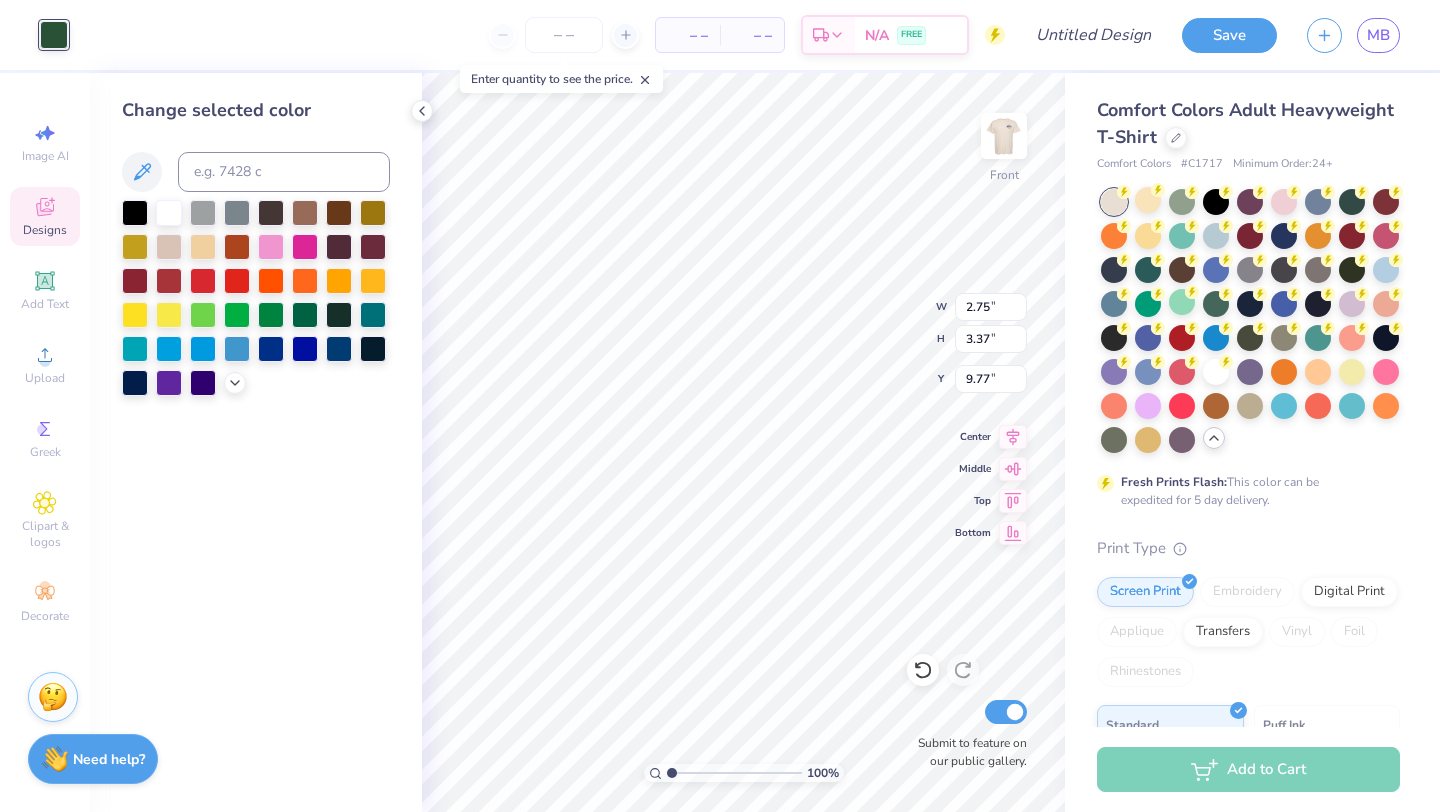 click at bounding box center [256, 298] 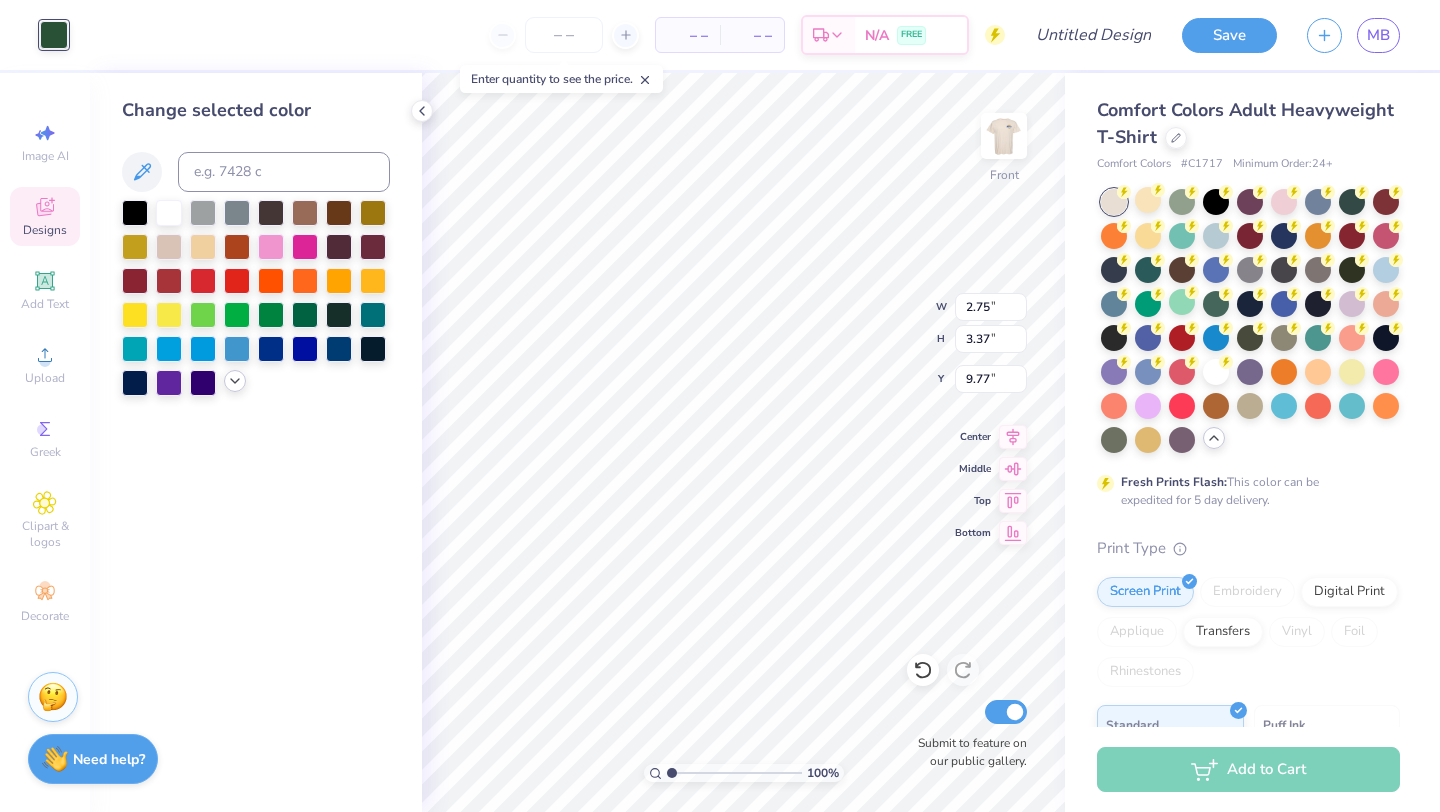 click at bounding box center [235, 381] 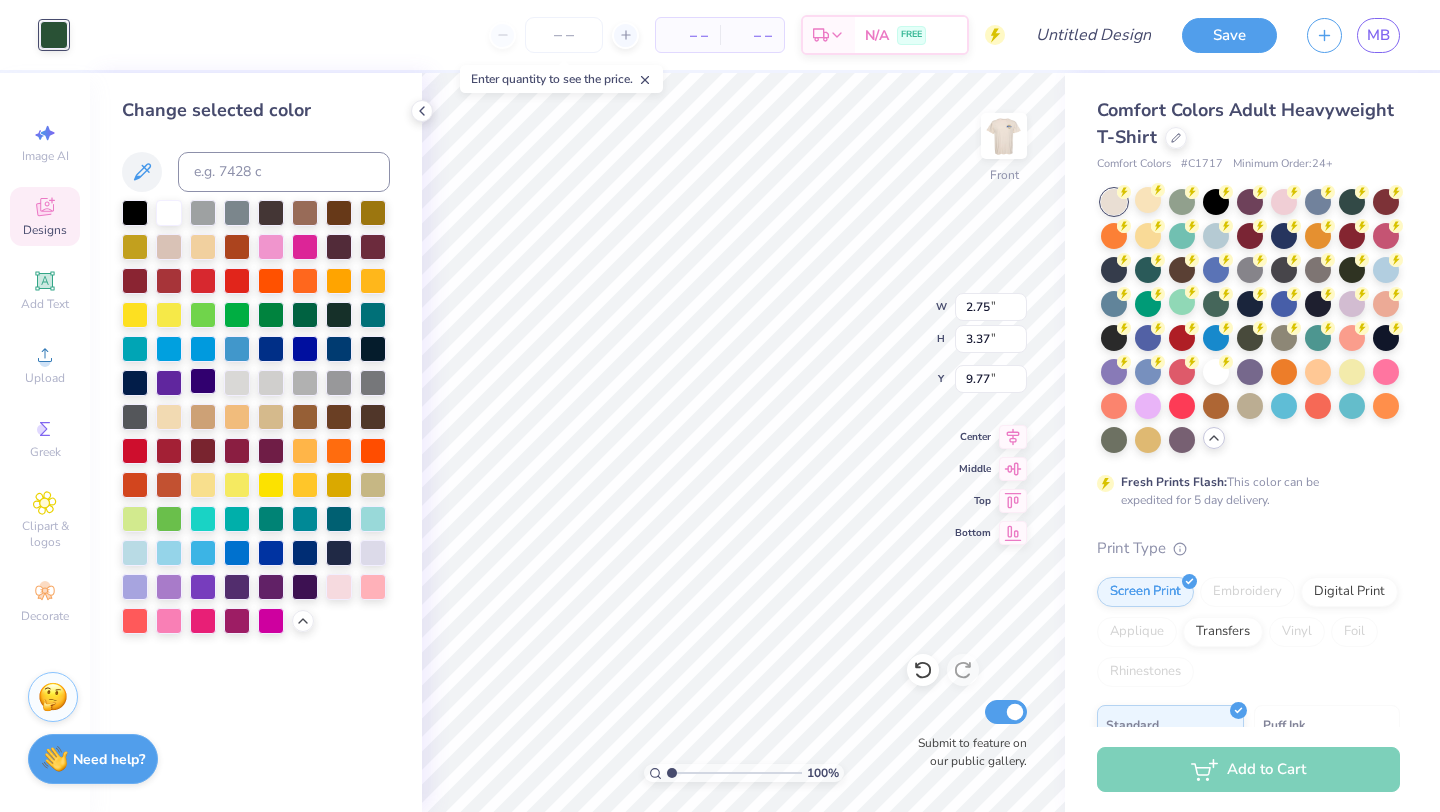 click at bounding box center [203, 381] 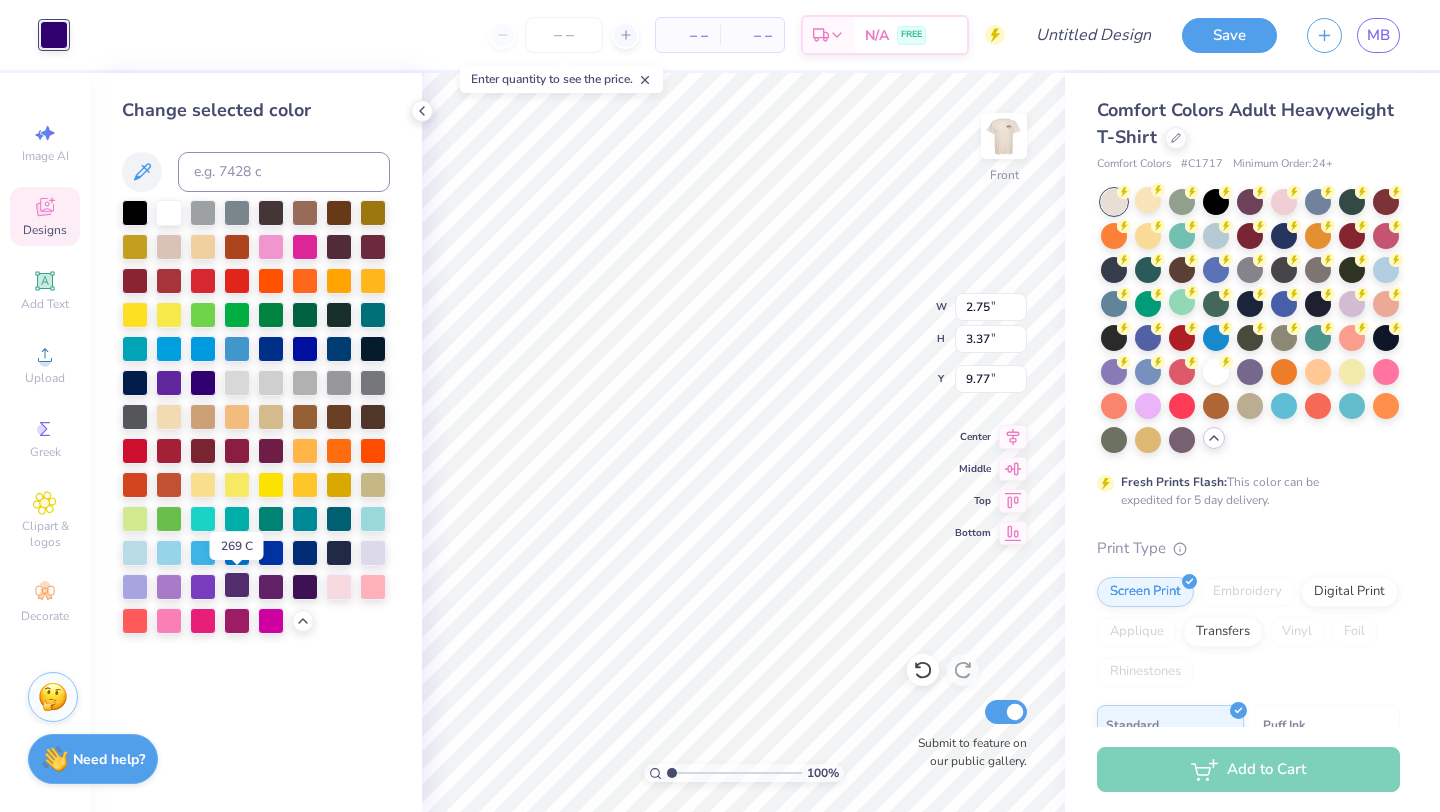 click at bounding box center [237, 585] 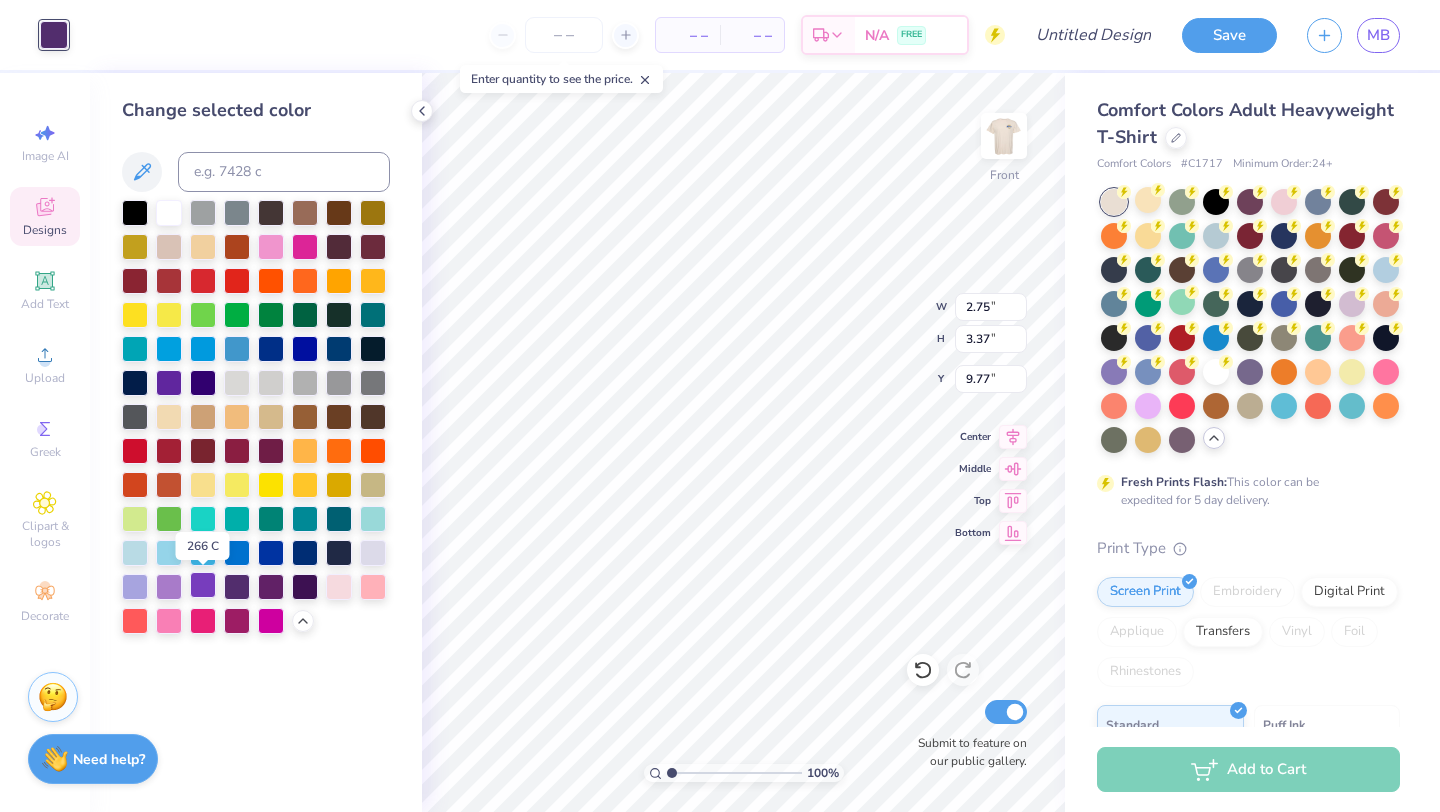 click at bounding box center [203, 585] 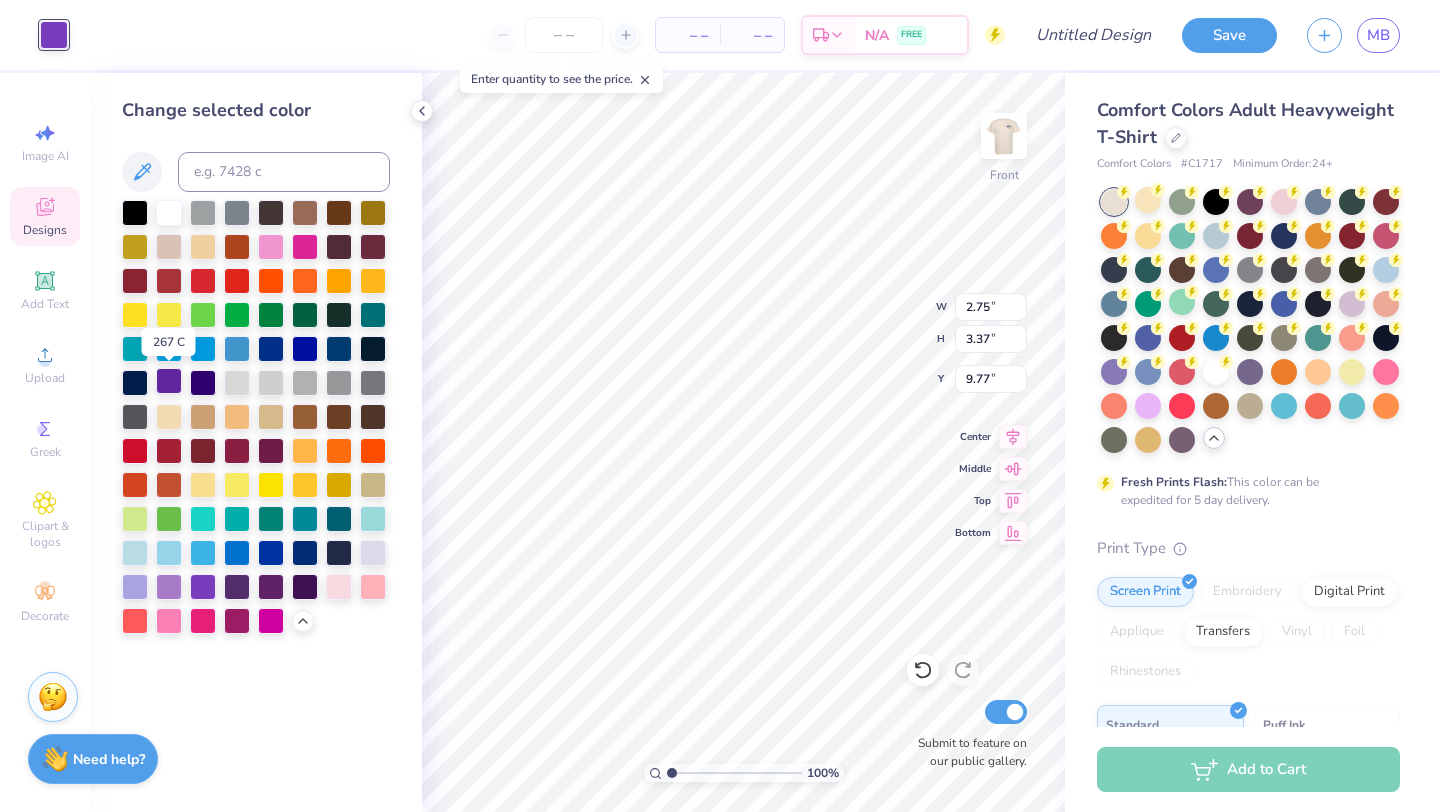 click at bounding box center (169, 381) 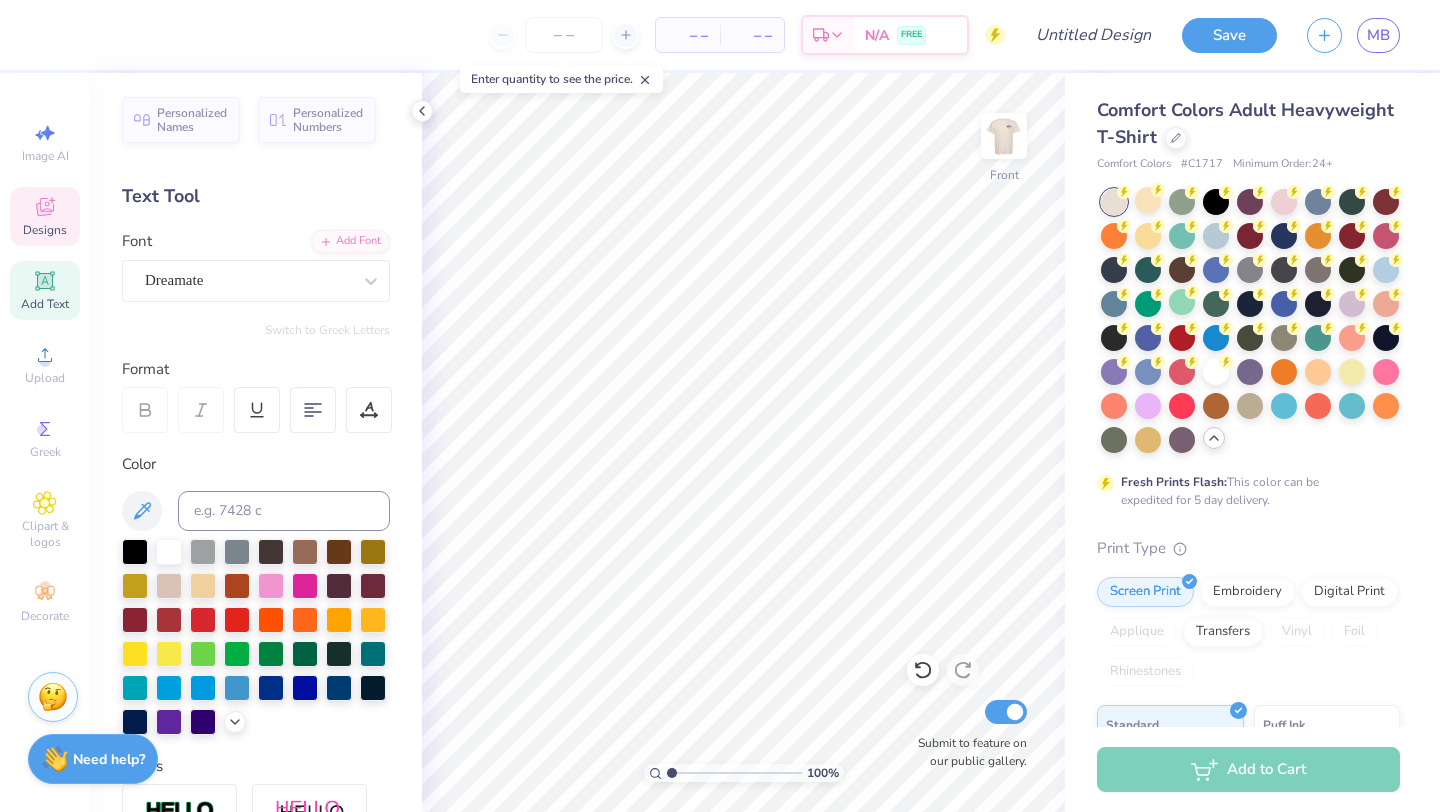 click on "Designs" at bounding box center [45, 216] 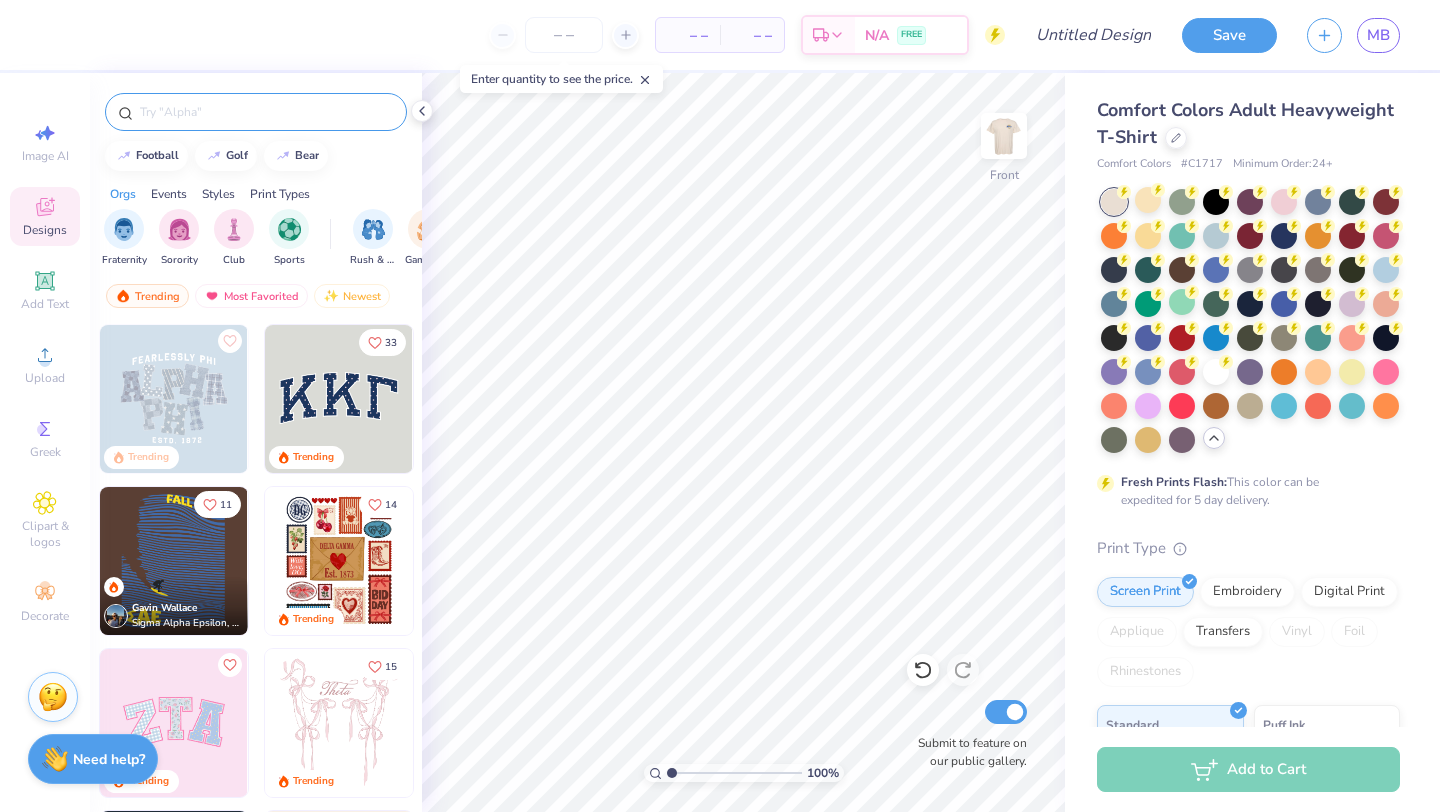 click at bounding box center (266, 112) 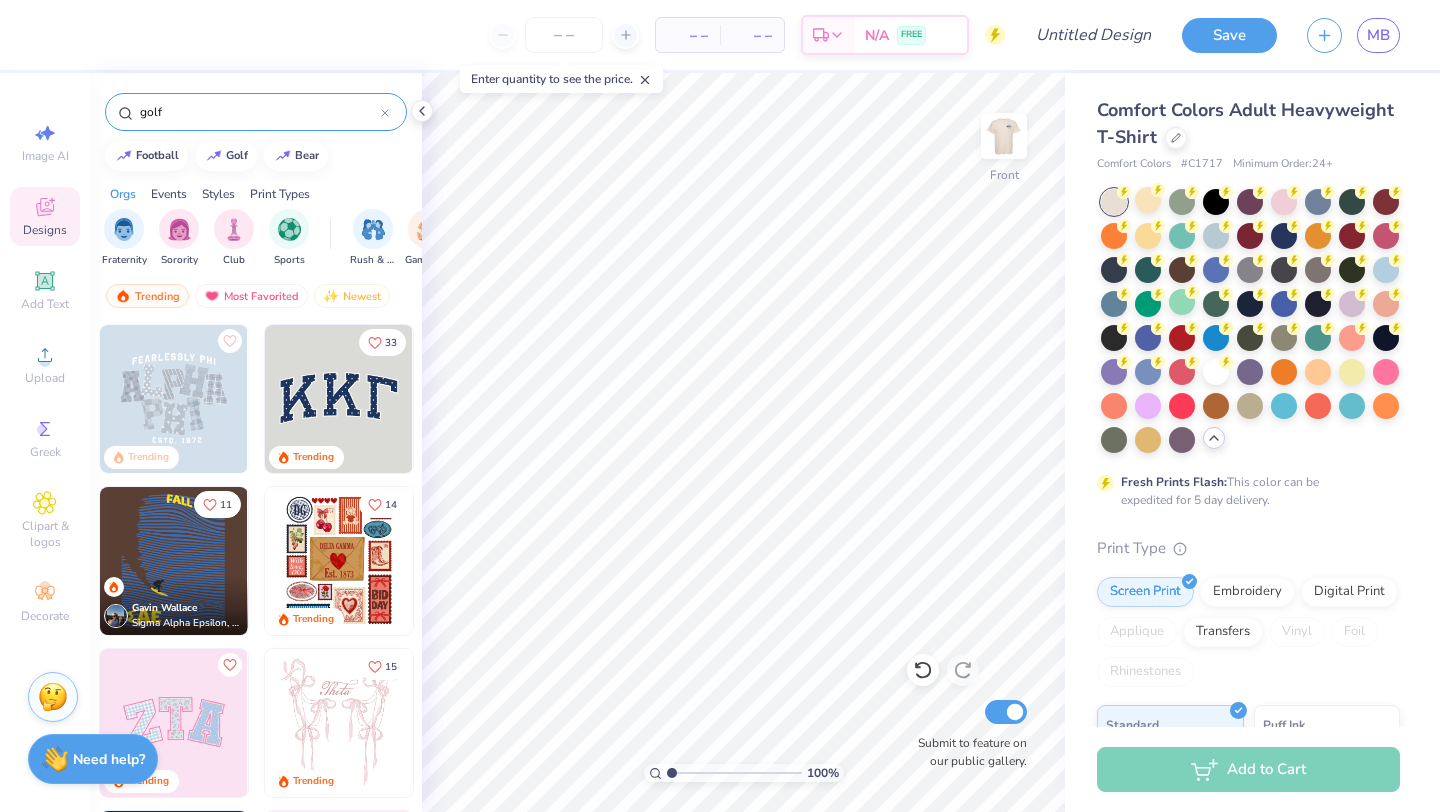 type on "golf" 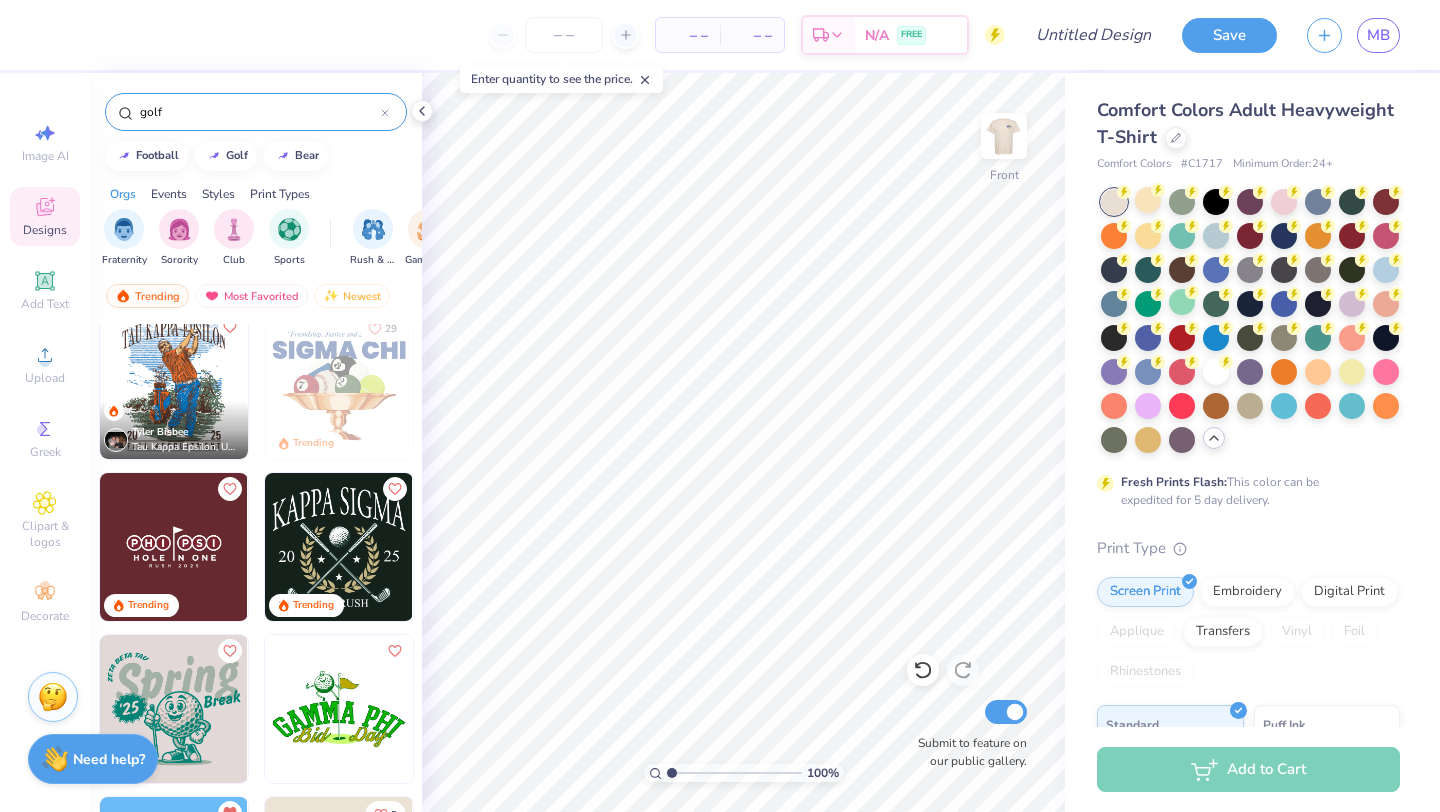 scroll, scrollTop: 20, scrollLeft: 0, axis: vertical 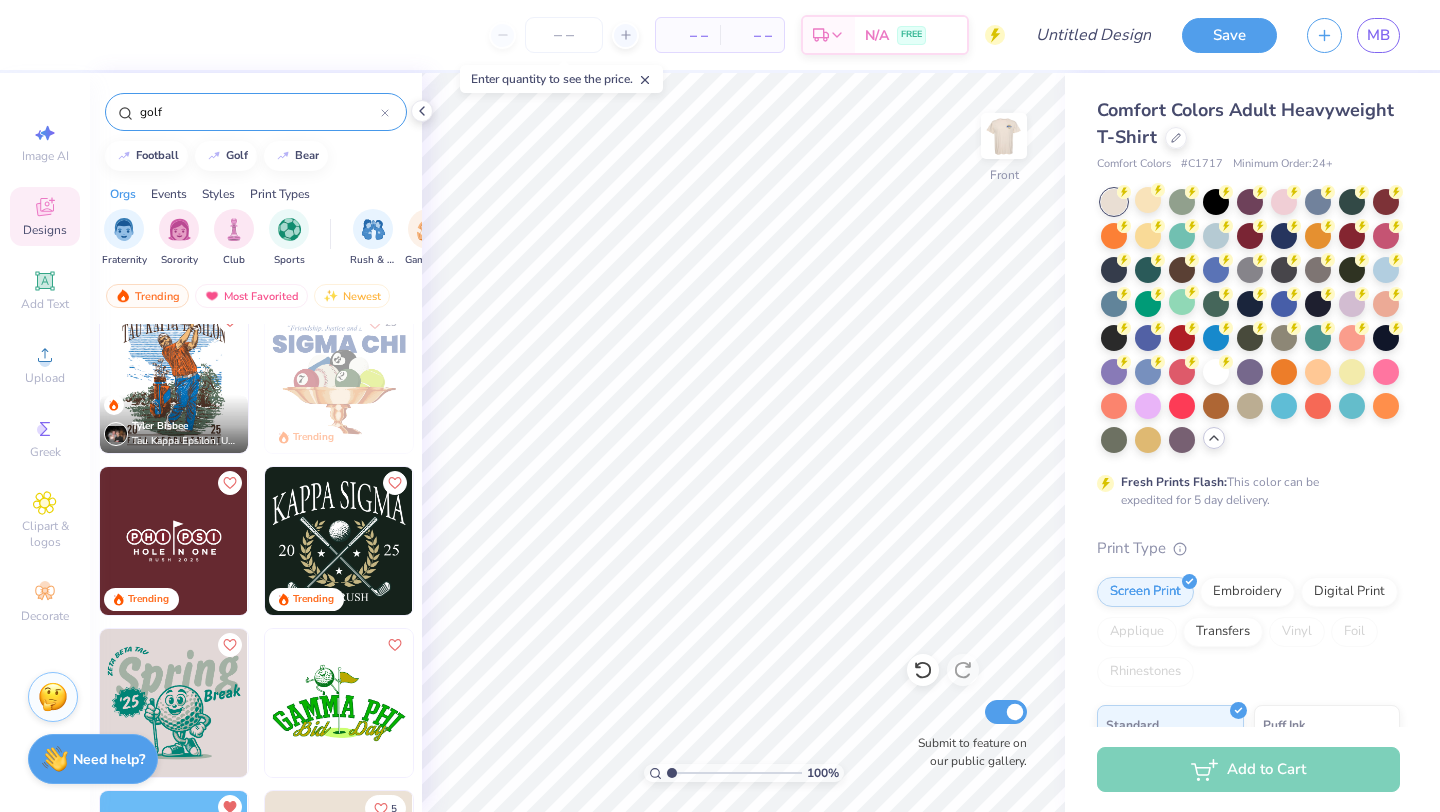 click at bounding box center [174, 379] 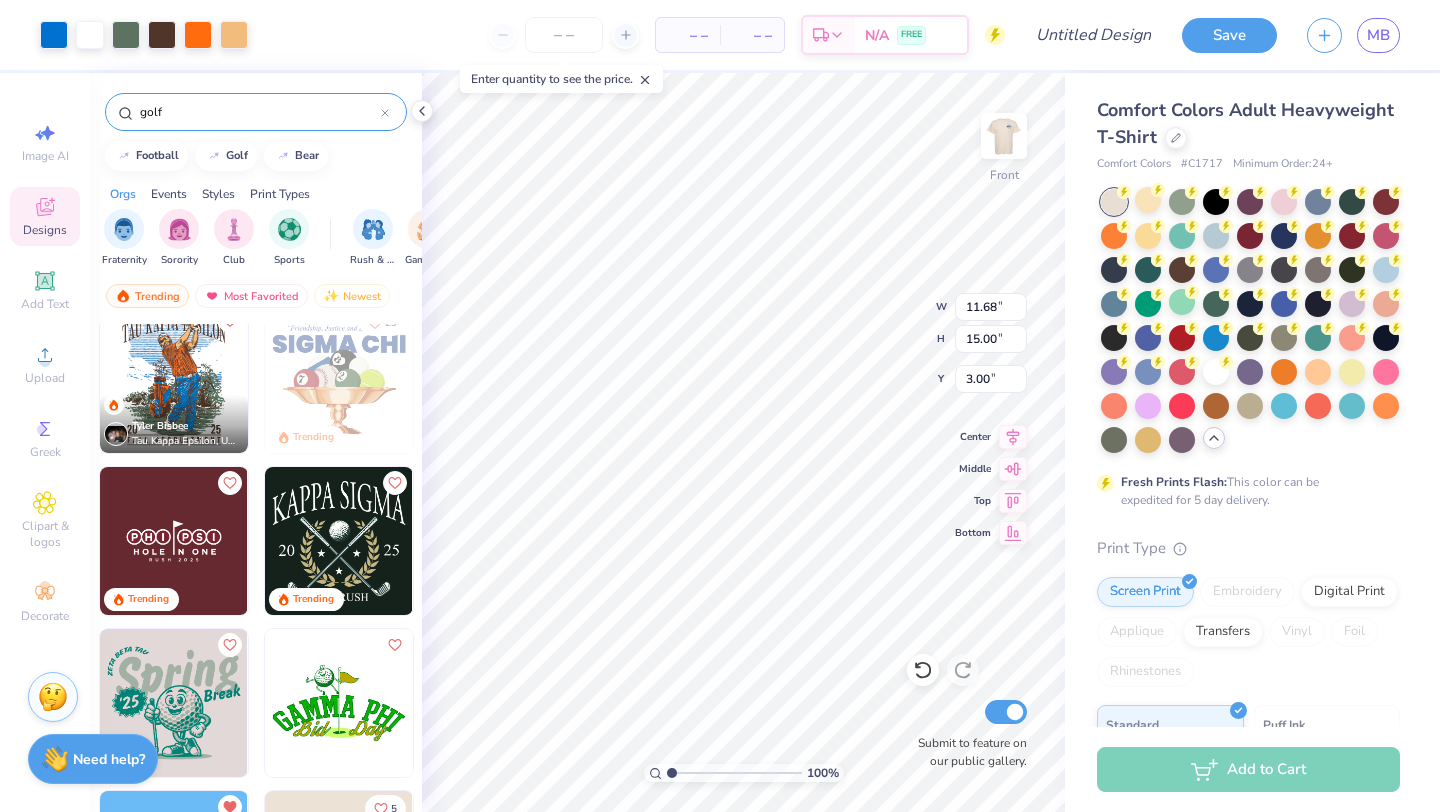 click on "100  % Front W 11.68 11.68 " H 15.00 15.00 " Y 3.00 3.00 " Center Middle Top Bottom Submit to feature on our public gallery." at bounding box center [743, 442] 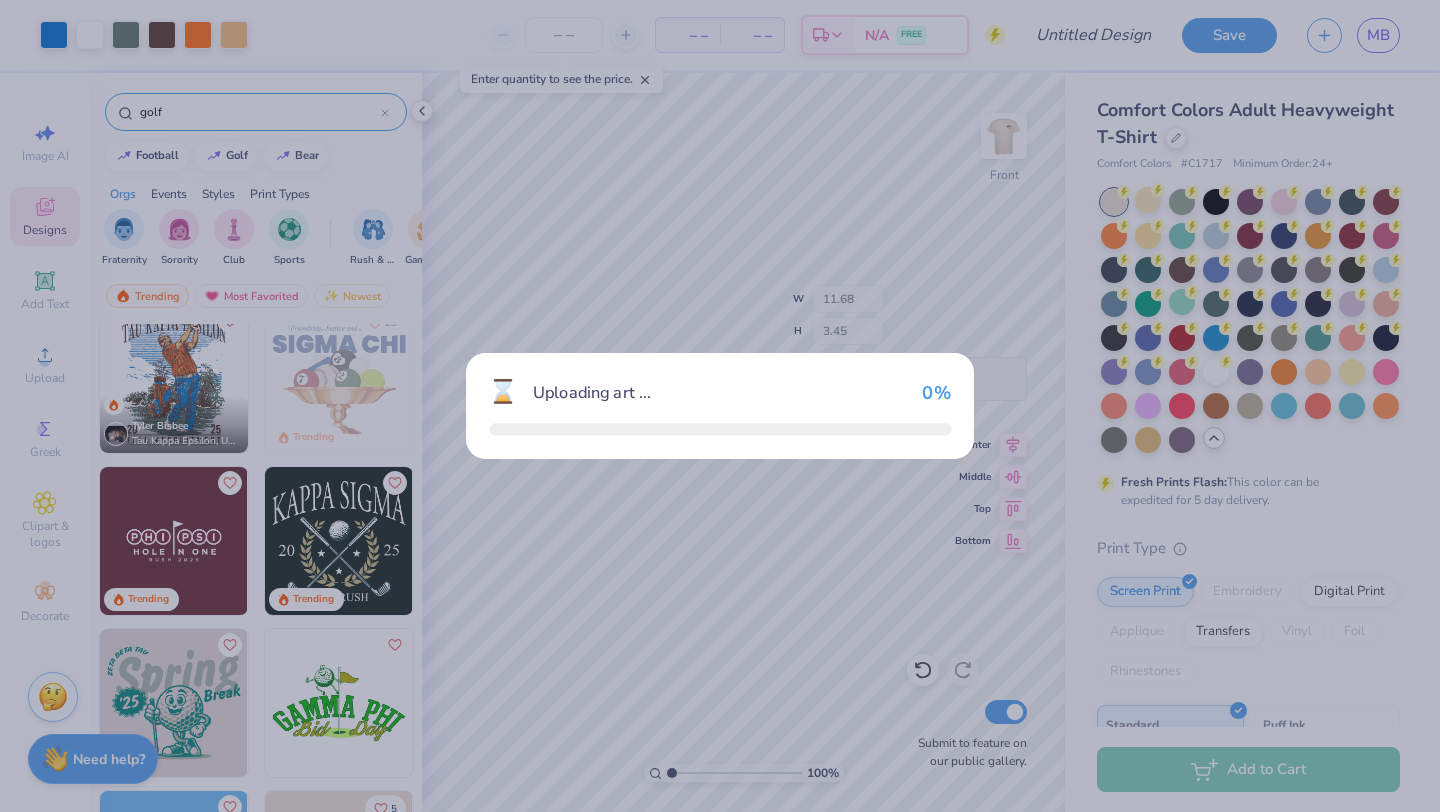 scroll, scrollTop: 0, scrollLeft: 0, axis: both 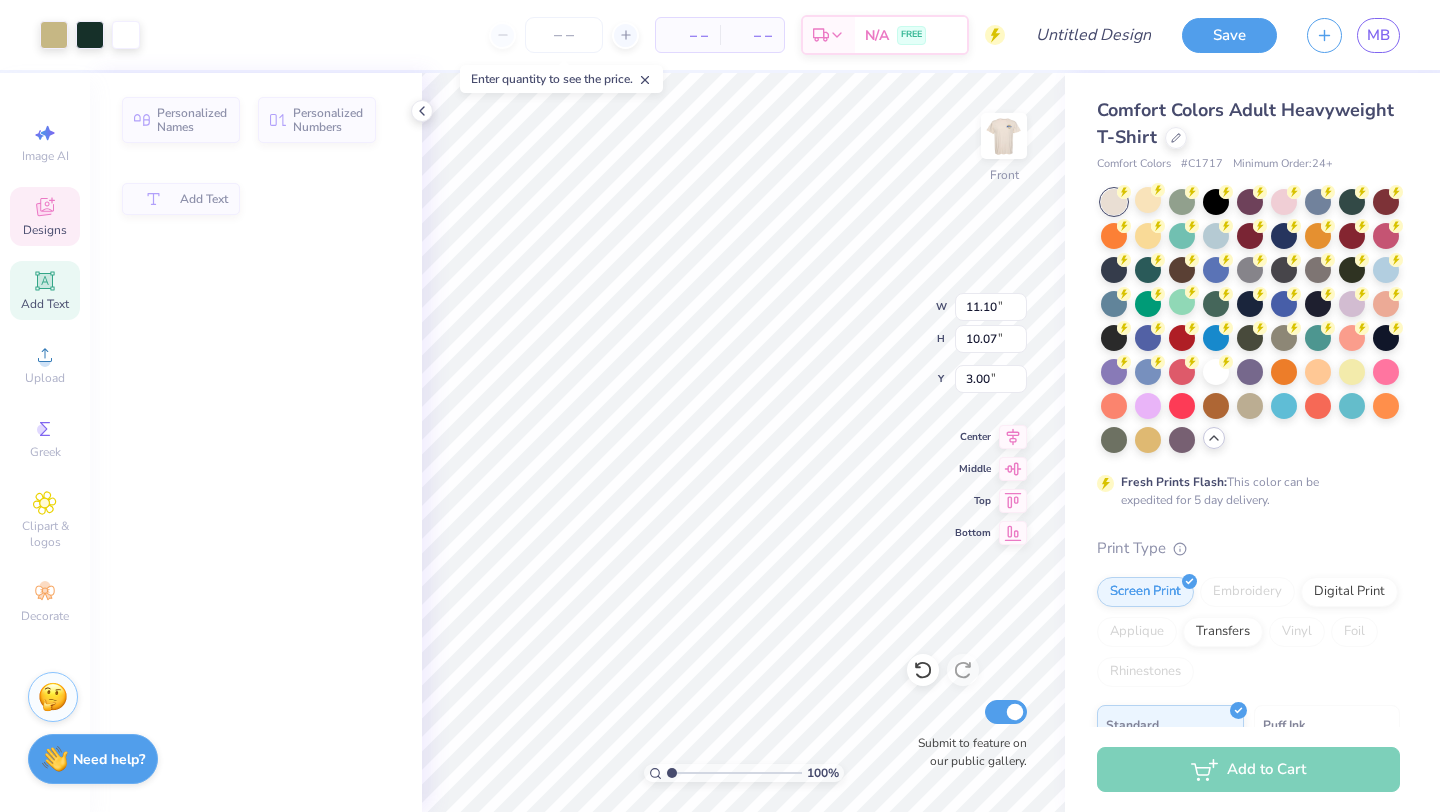 type on "7.52" 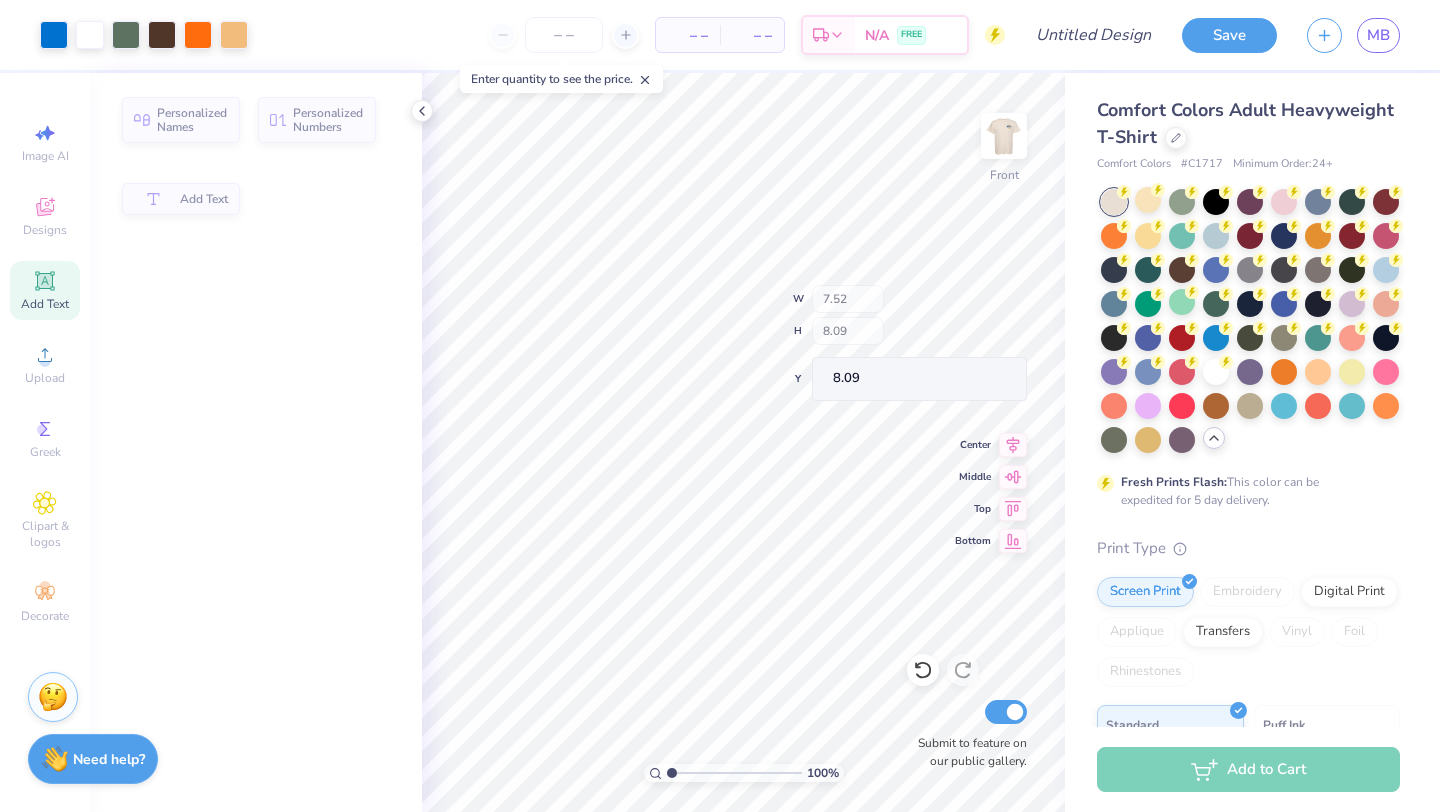 click 